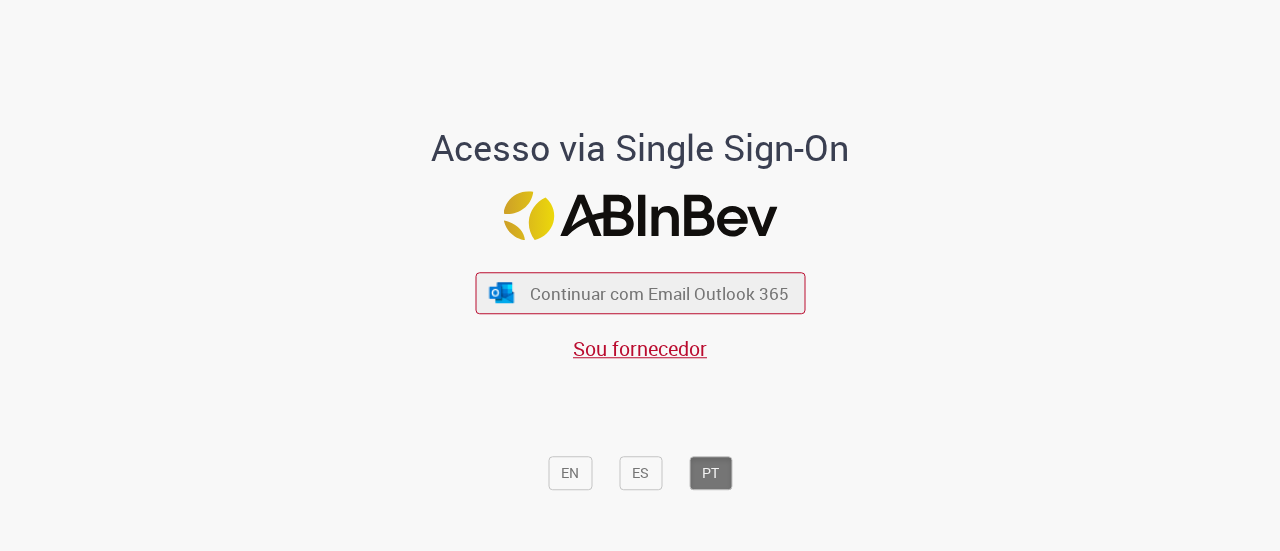 scroll, scrollTop: 0, scrollLeft: 0, axis: both 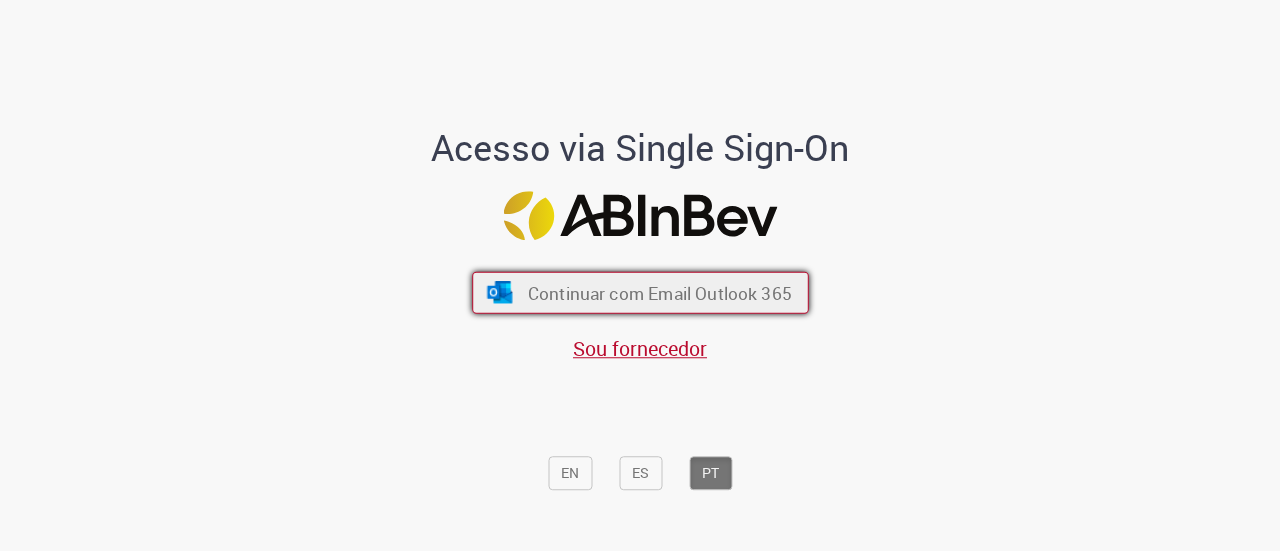 click on "Continuar com Email Outlook 365" at bounding box center (659, 292) 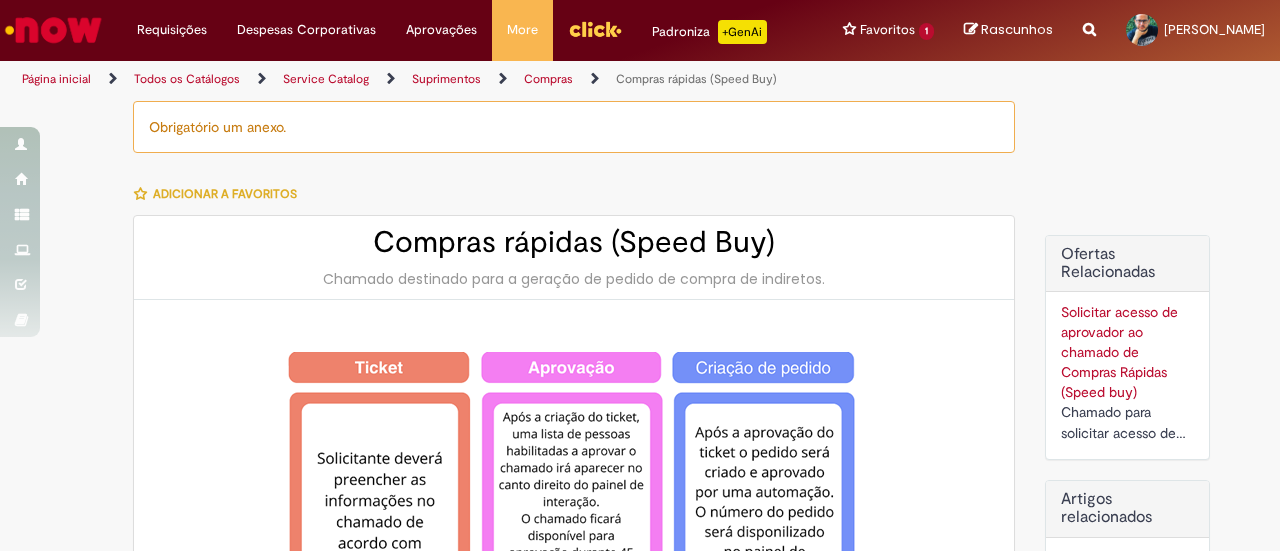 scroll, scrollTop: 0, scrollLeft: 0, axis: both 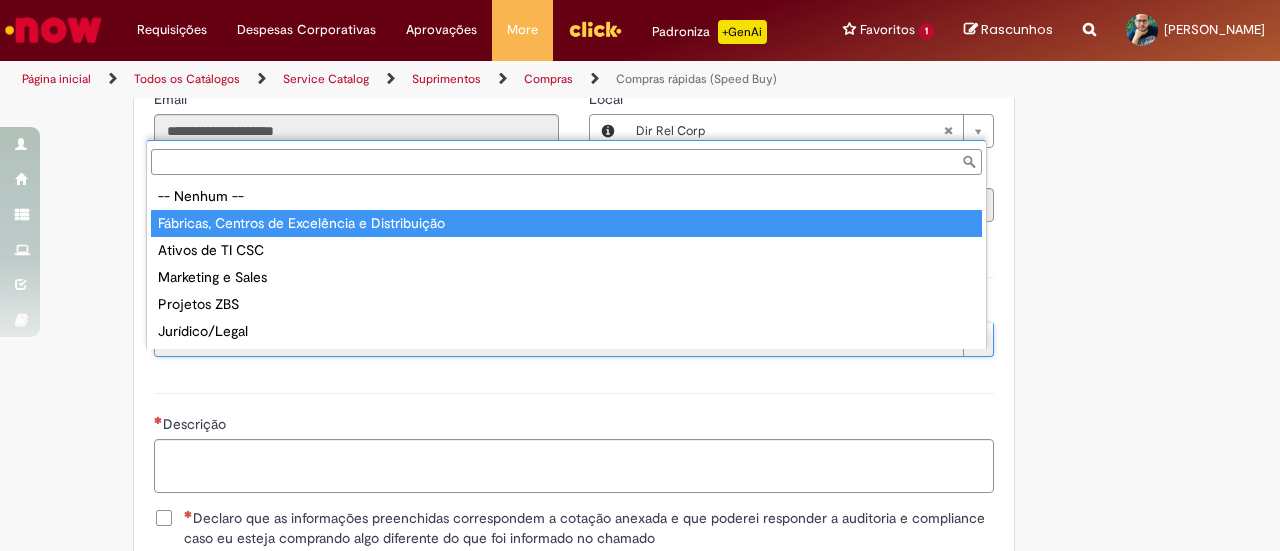 type on "**********" 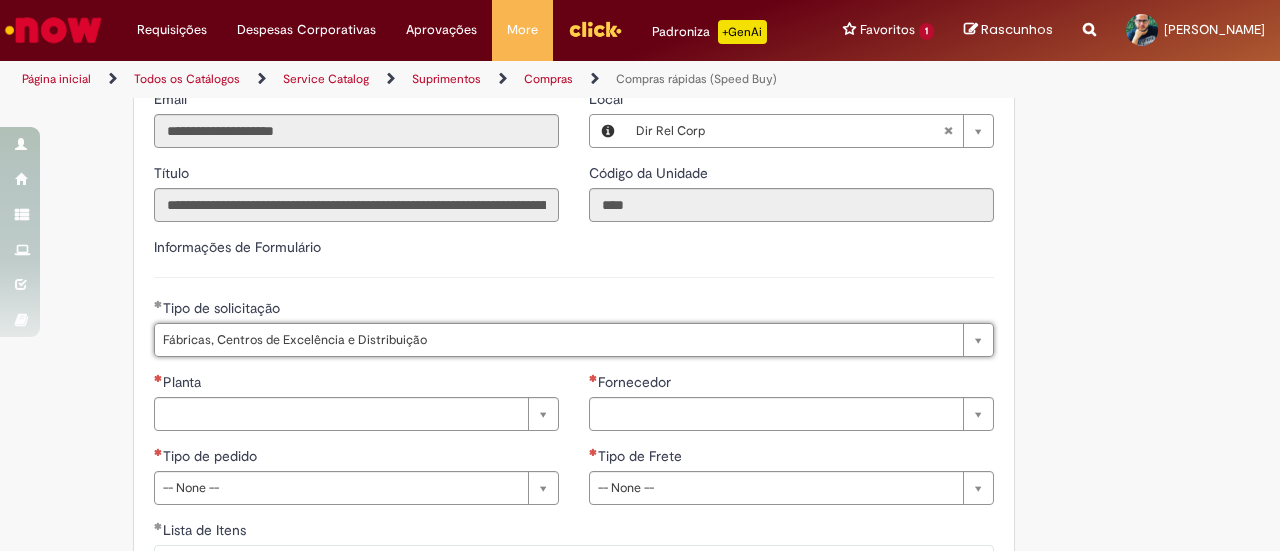 click on "**********" at bounding box center (574, 304) 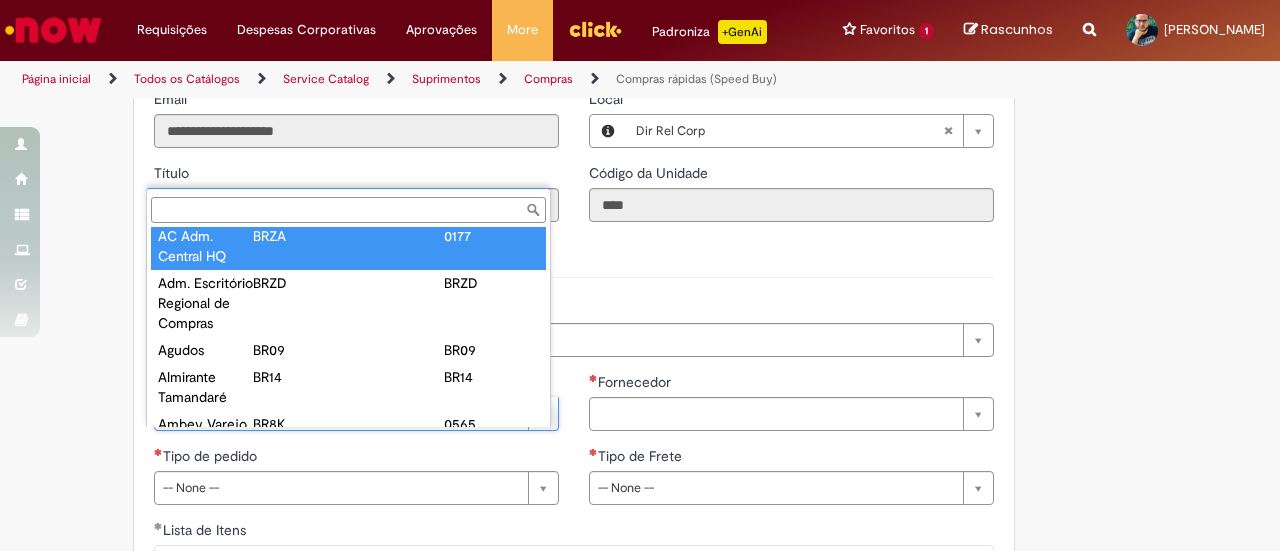 scroll, scrollTop: 0, scrollLeft: 0, axis: both 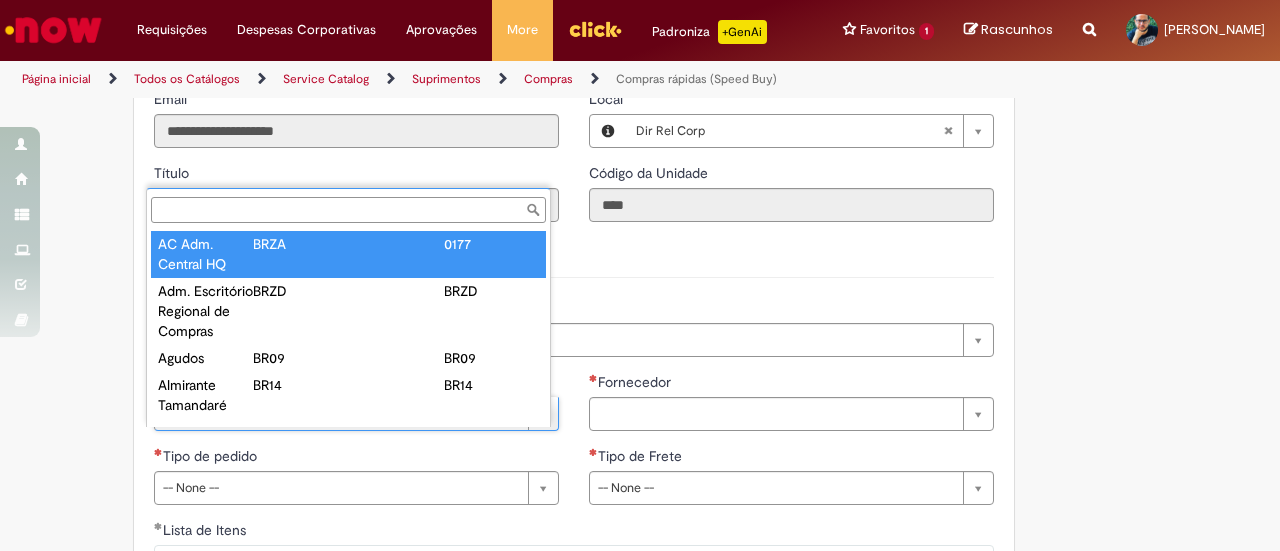 type on "**********" 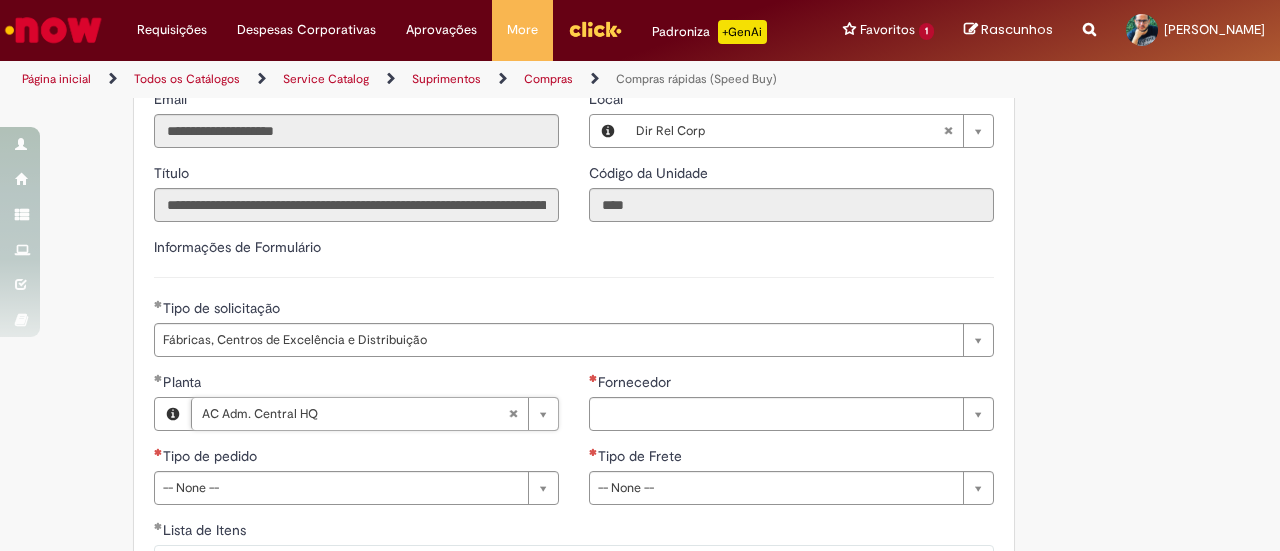 scroll, scrollTop: 2998, scrollLeft: 0, axis: vertical 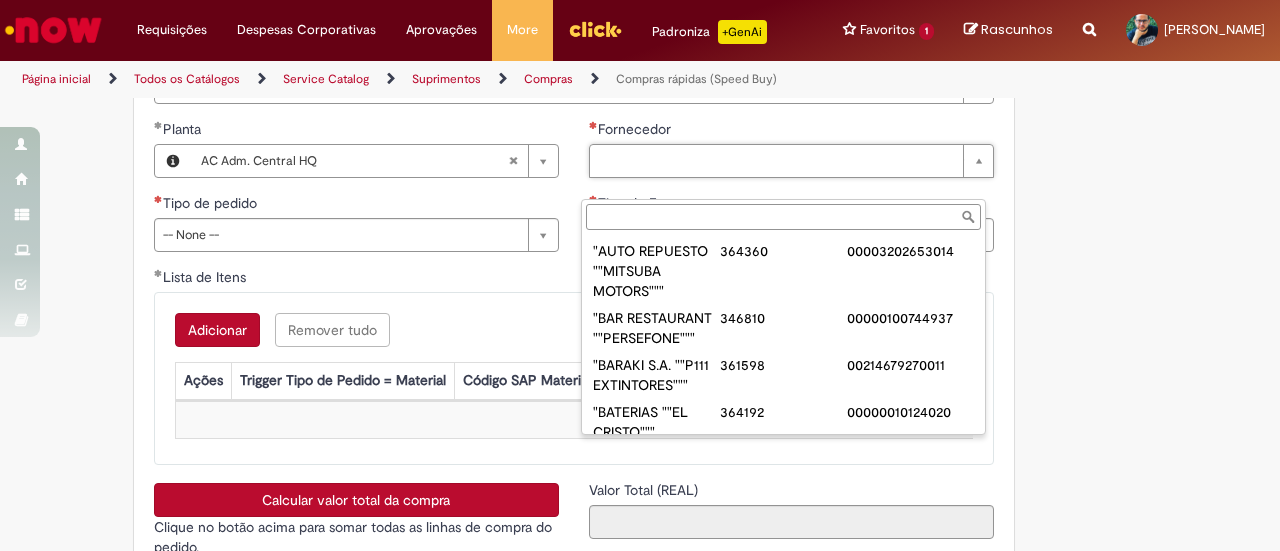paste on "******" 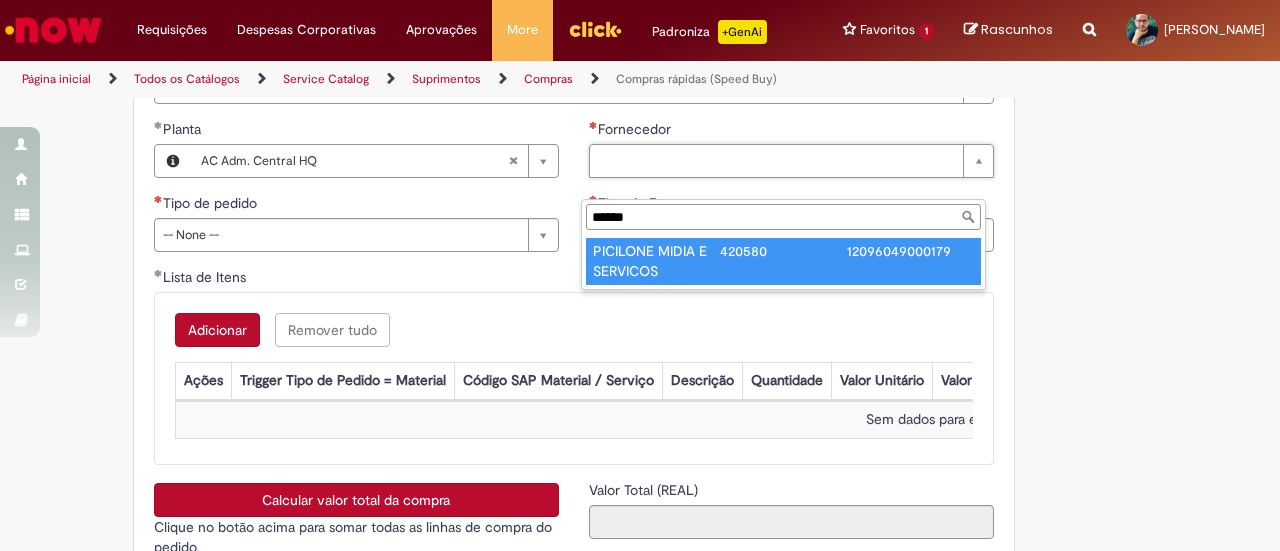 type on "******" 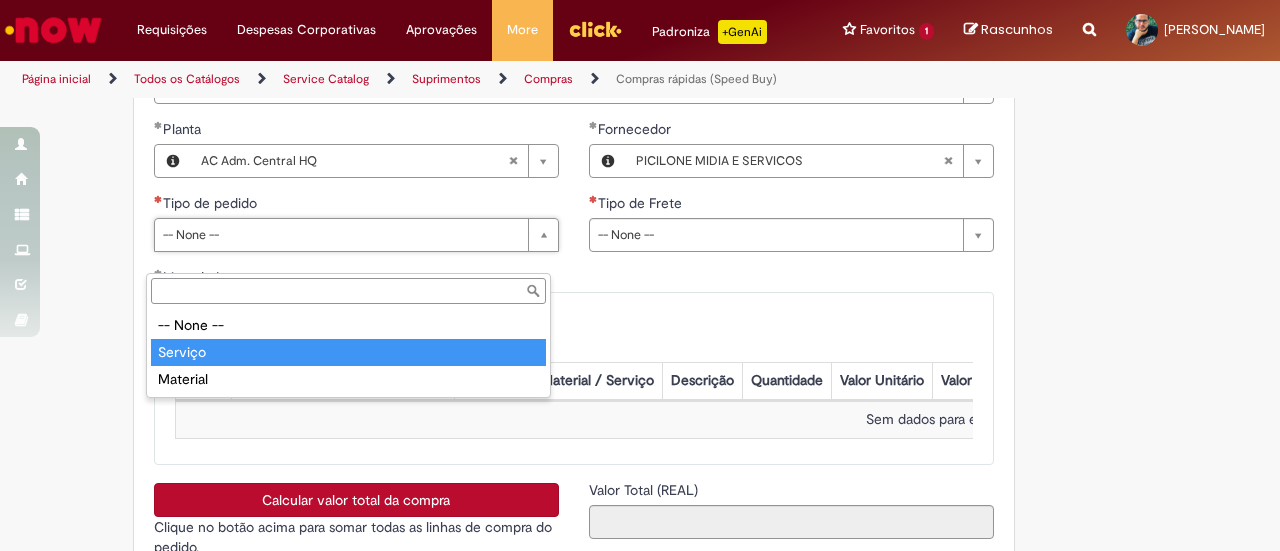 type on "*******" 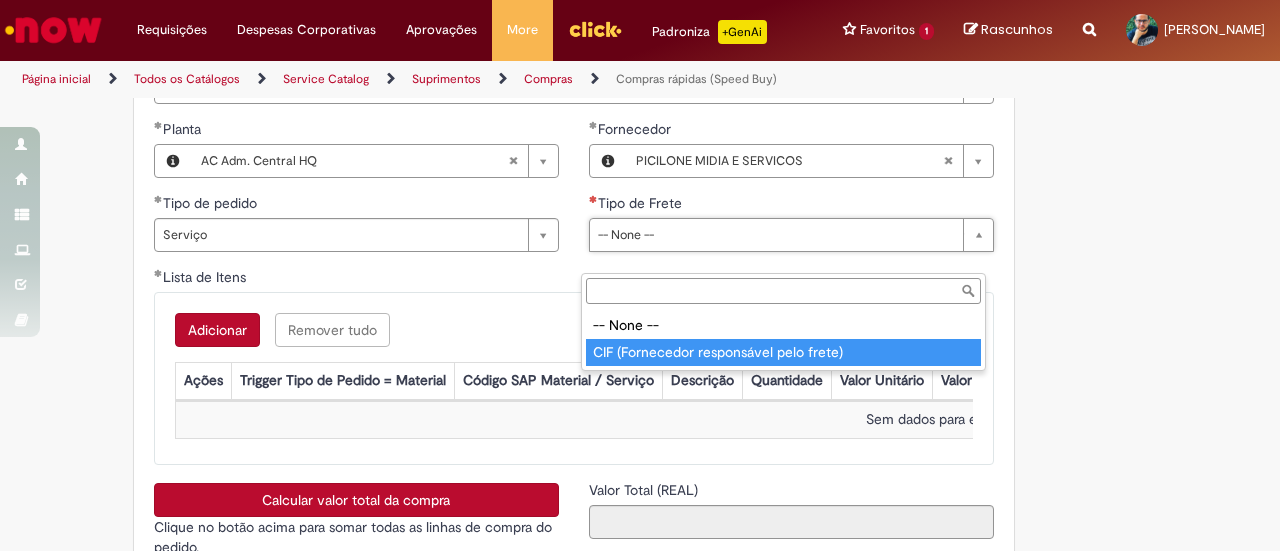 type on "**********" 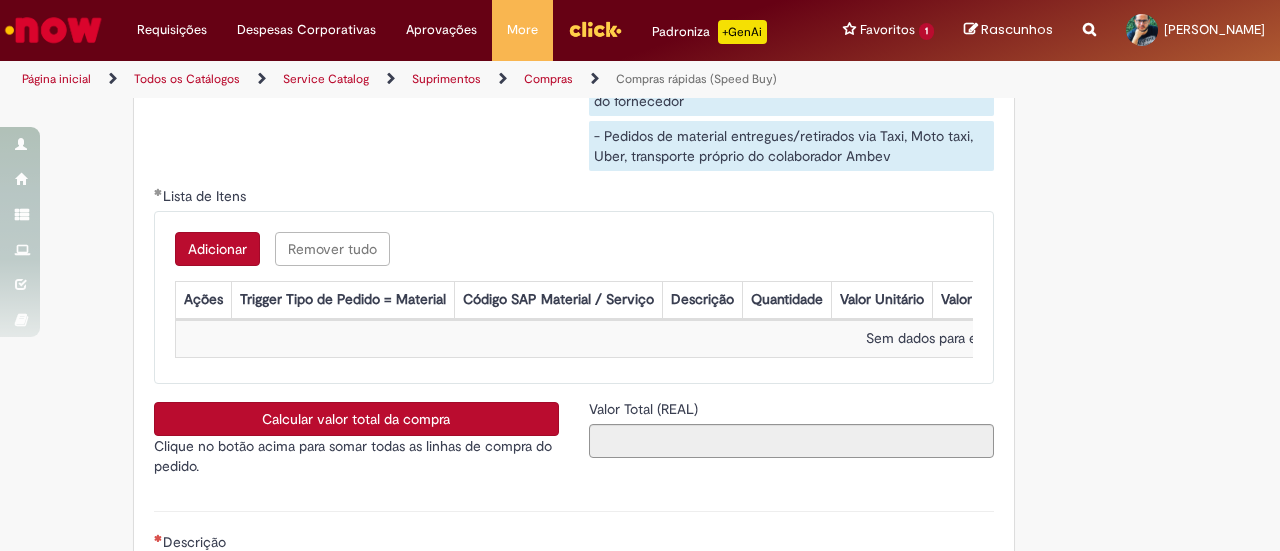 scroll, scrollTop: 3260, scrollLeft: 0, axis: vertical 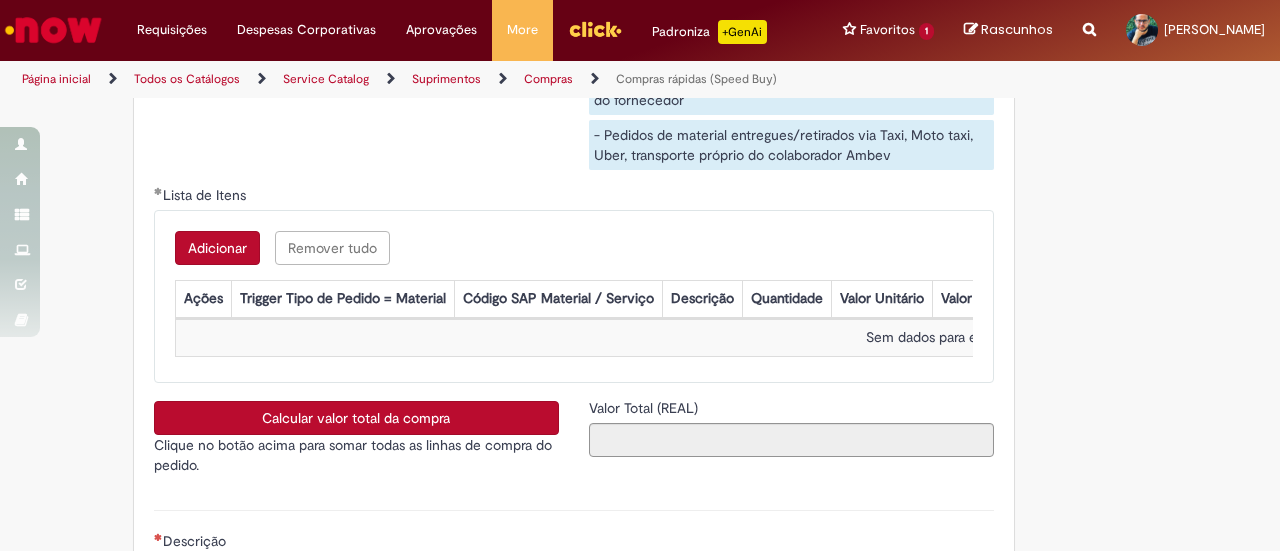 click on "Adicionar" at bounding box center [217, 248] 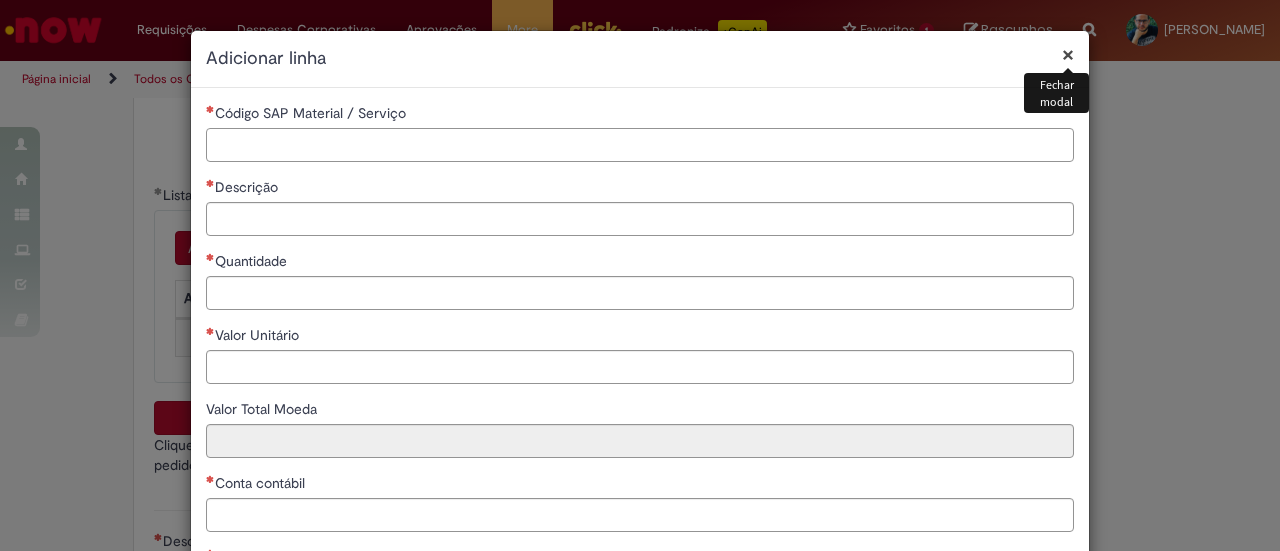 click on "Código SAP Material / Serviço" at bounding box center [640, 145] 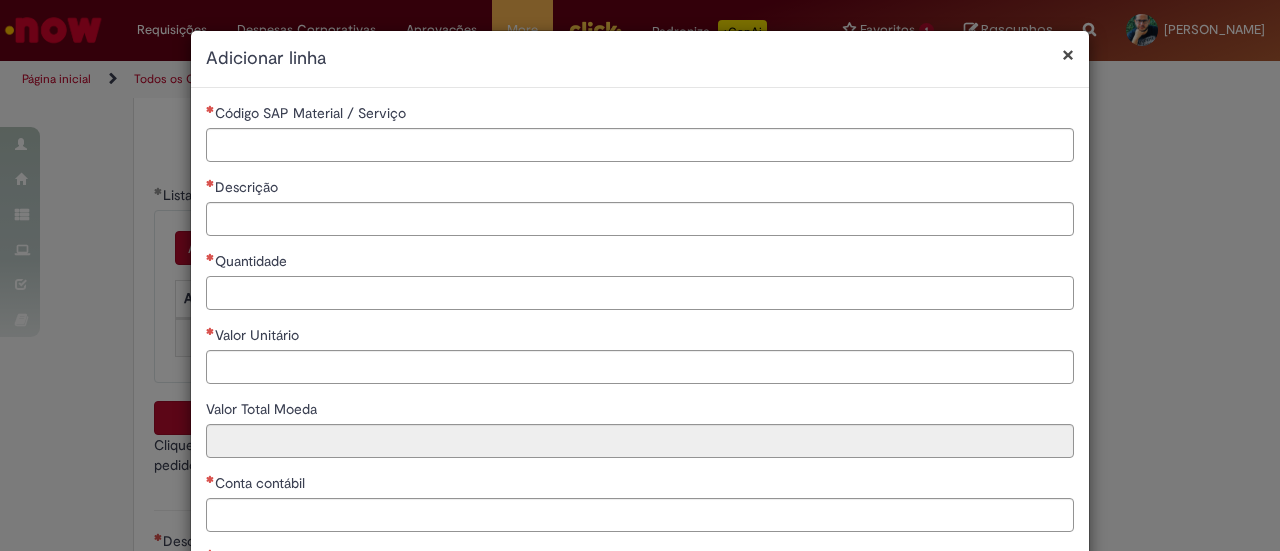 click on "Quantidade" at bounding box center [640, 293] 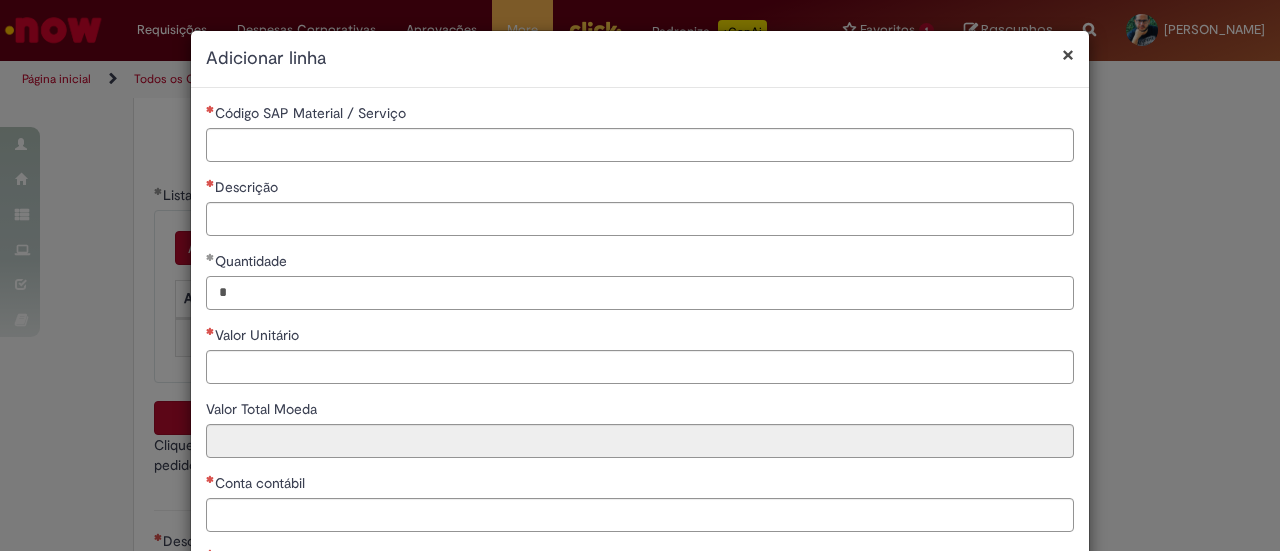type on "*" 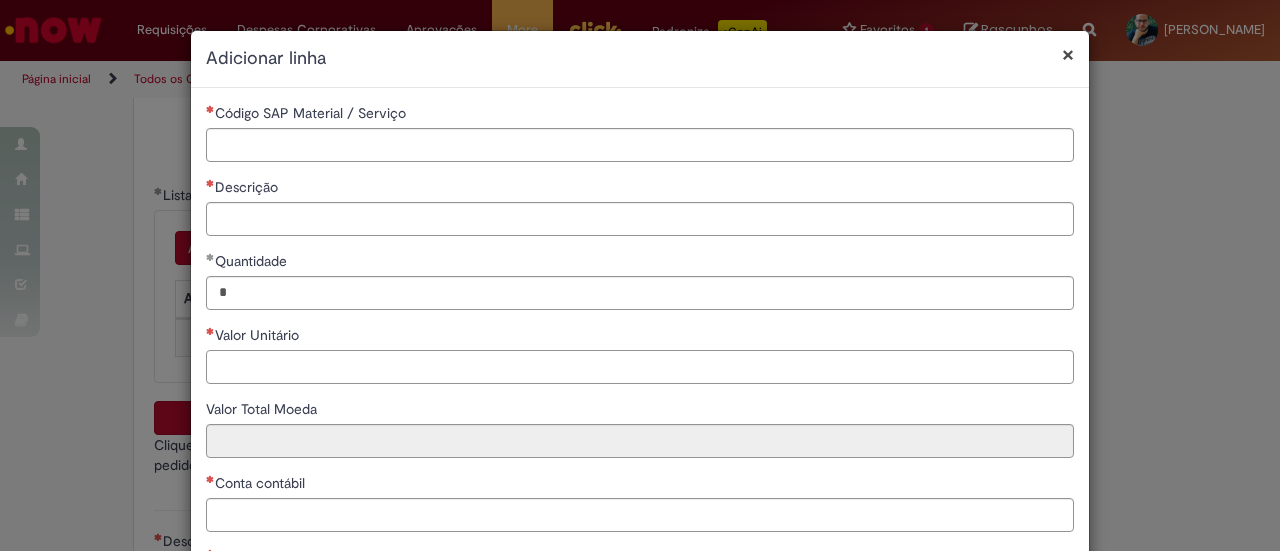 click on "Valor Unitário" at bounding box center (640, 367) 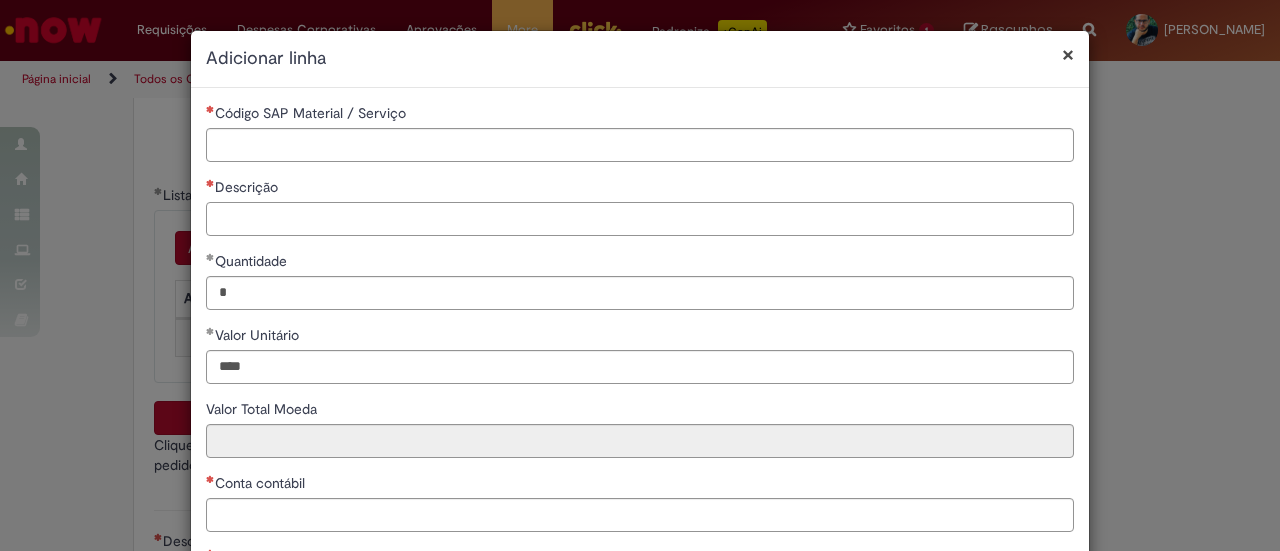 type on "********" 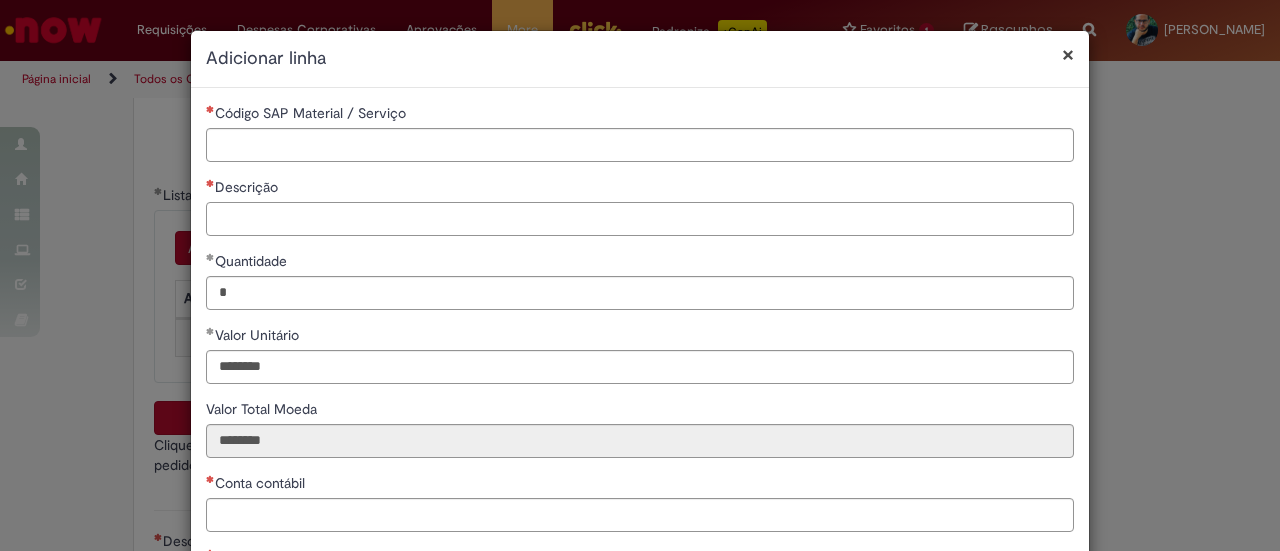 click on "Descrição" at bounding box center (640, 219) 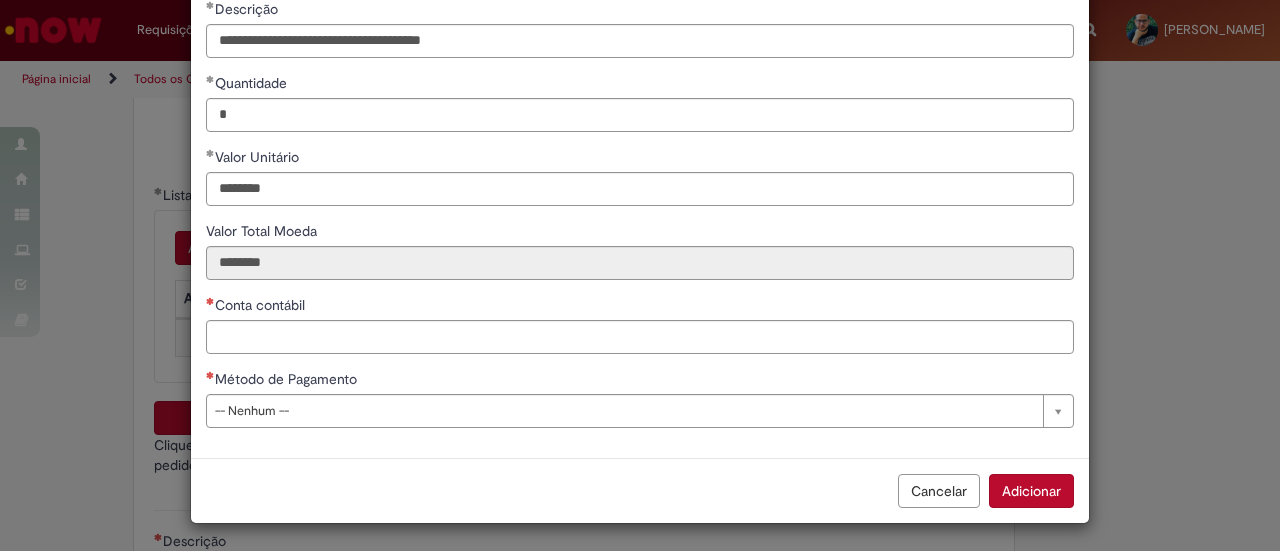 click on "**********" at bounding box center (640, 184) 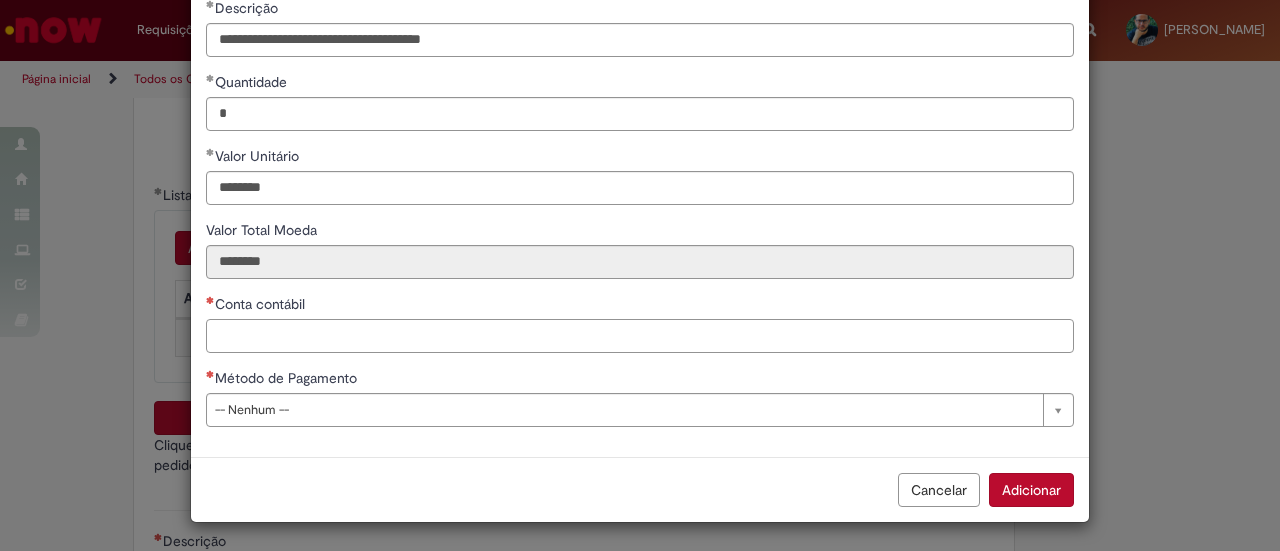 scroll, scrollTop: 178, scrollLeft: 0, axis: vertical 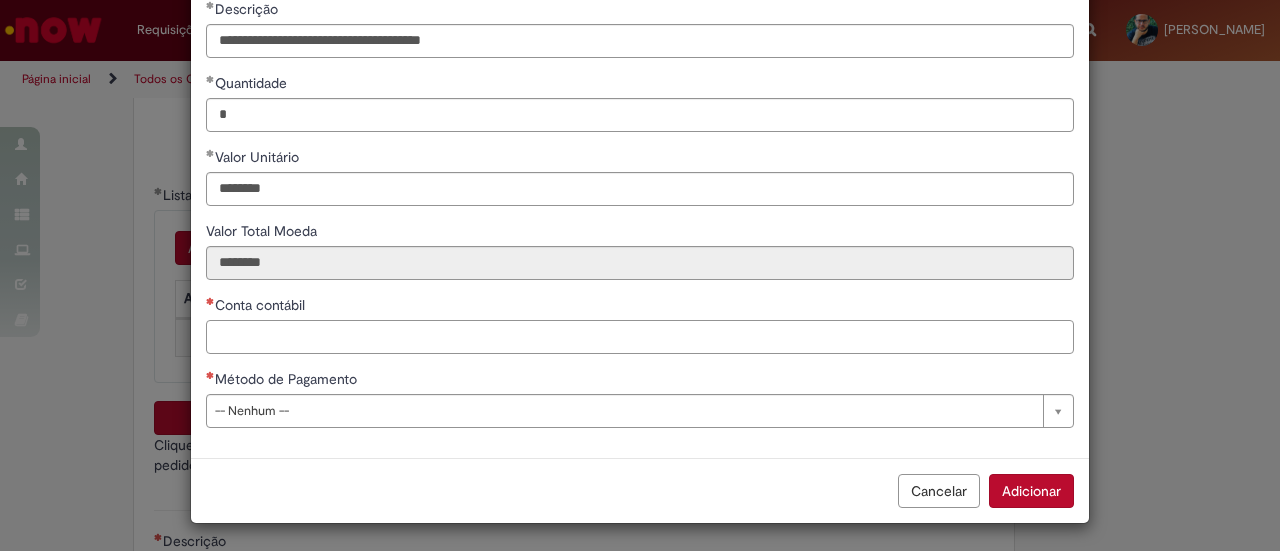 click on "Conta contábil" at bounding box center [640, 337] 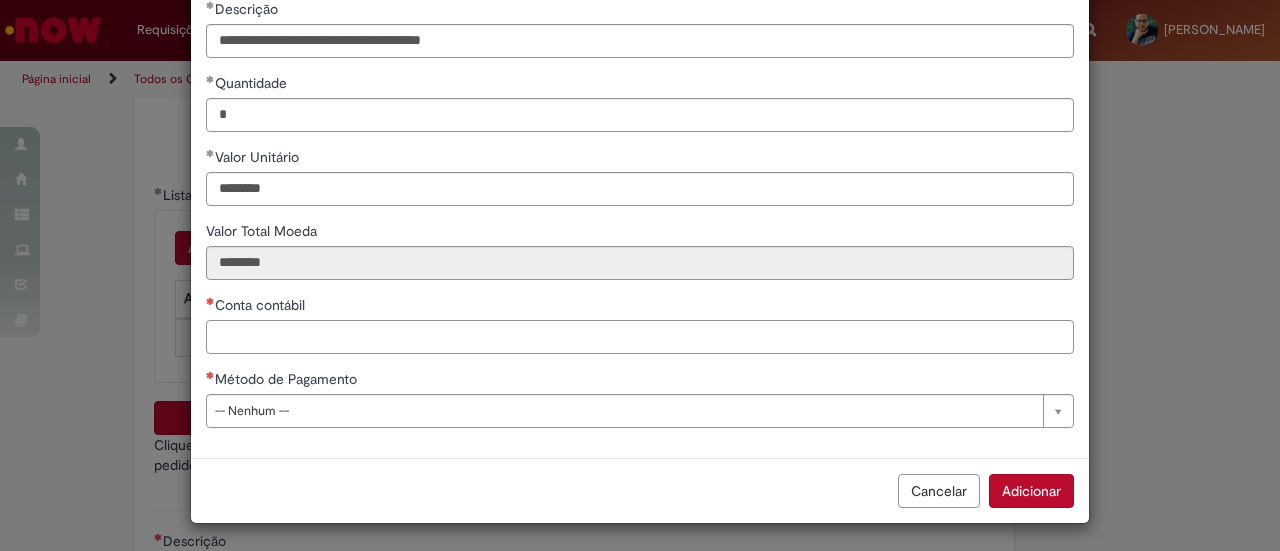 scroll, scrollTop: 0, scrollLeft: 0, axis: both 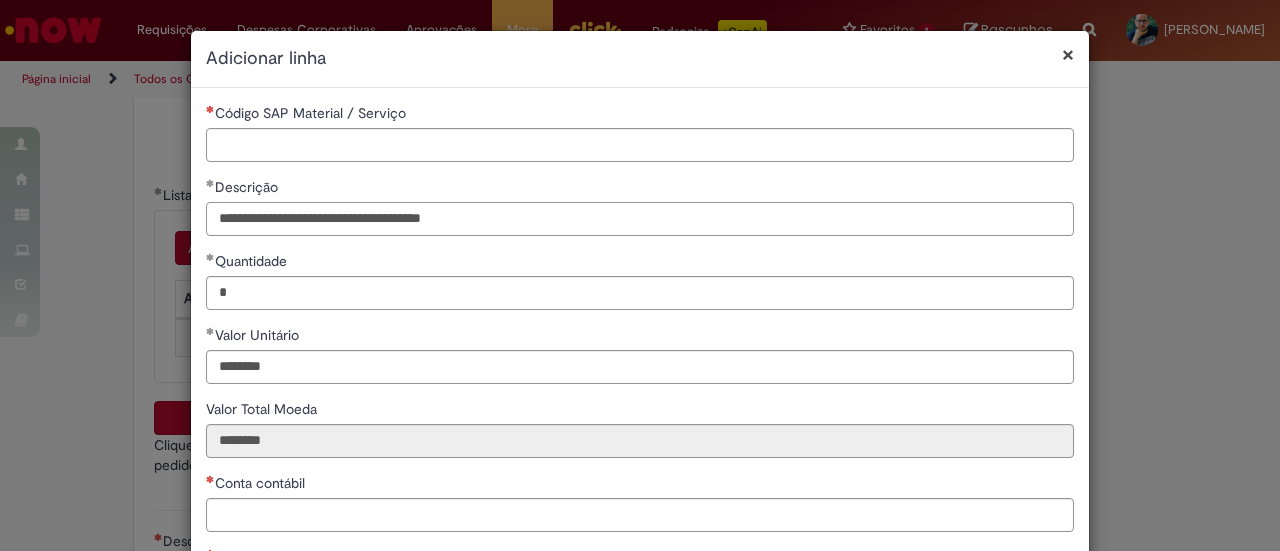 click on "**********" at bounding box center (640, 219) 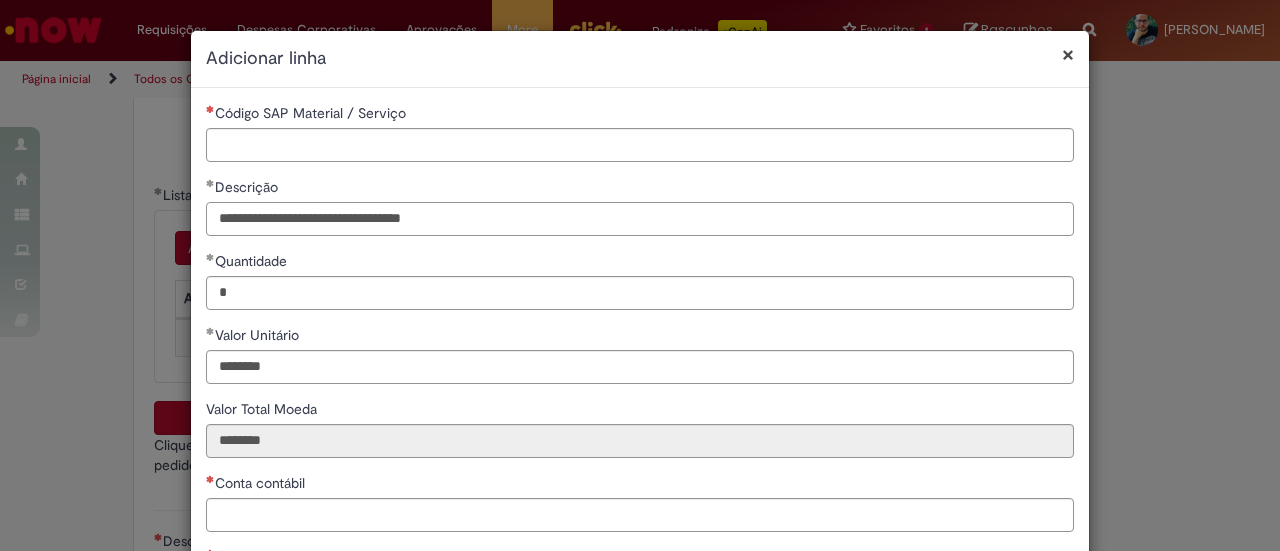 type on "**********" 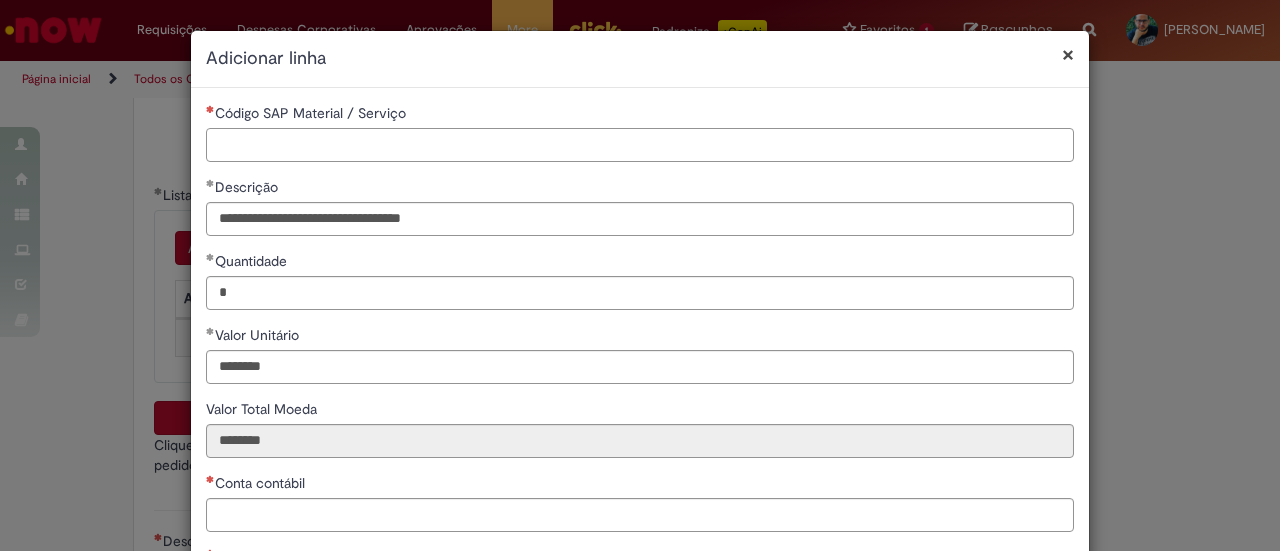click on "Código SAP Material / Serviço" at bounding box center [640, 145] 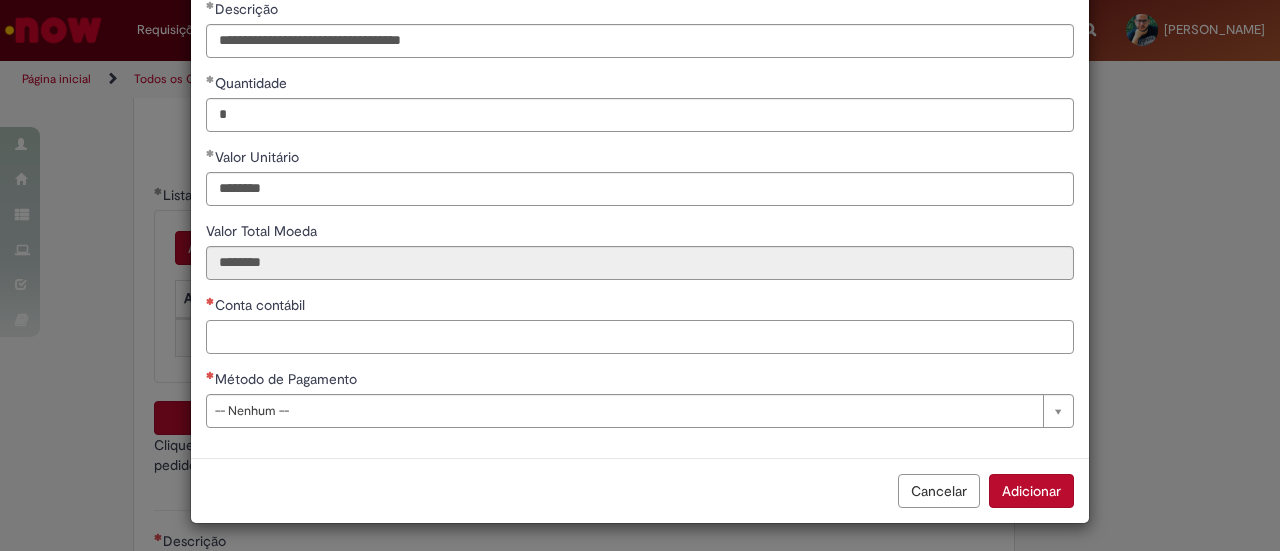 click on "Conta contábil" at bounding box center [640, 337] 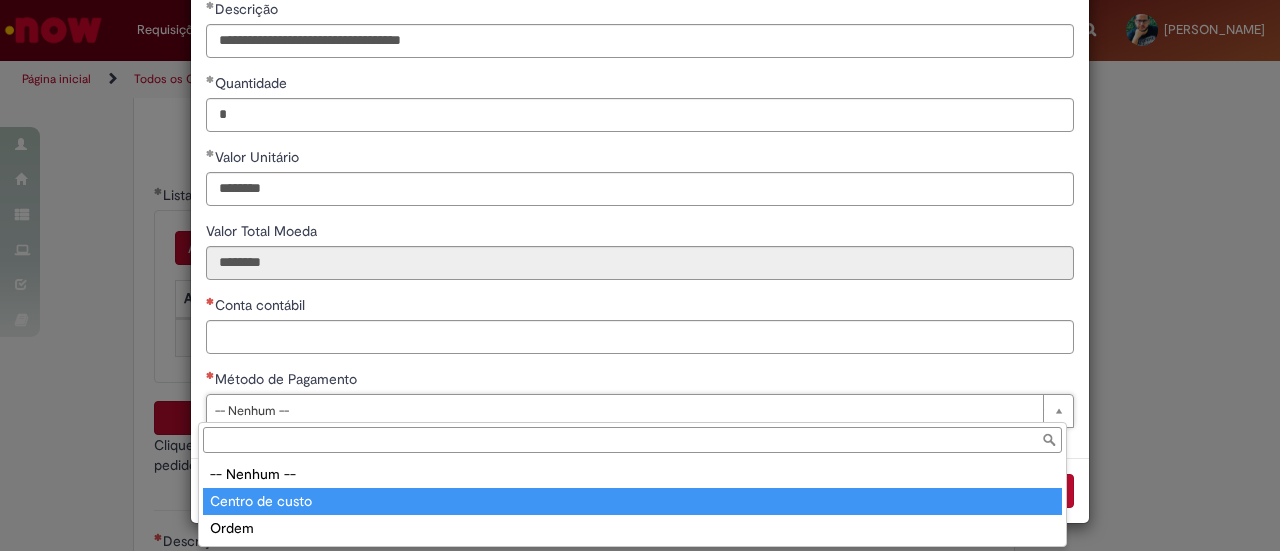 type on "**********" 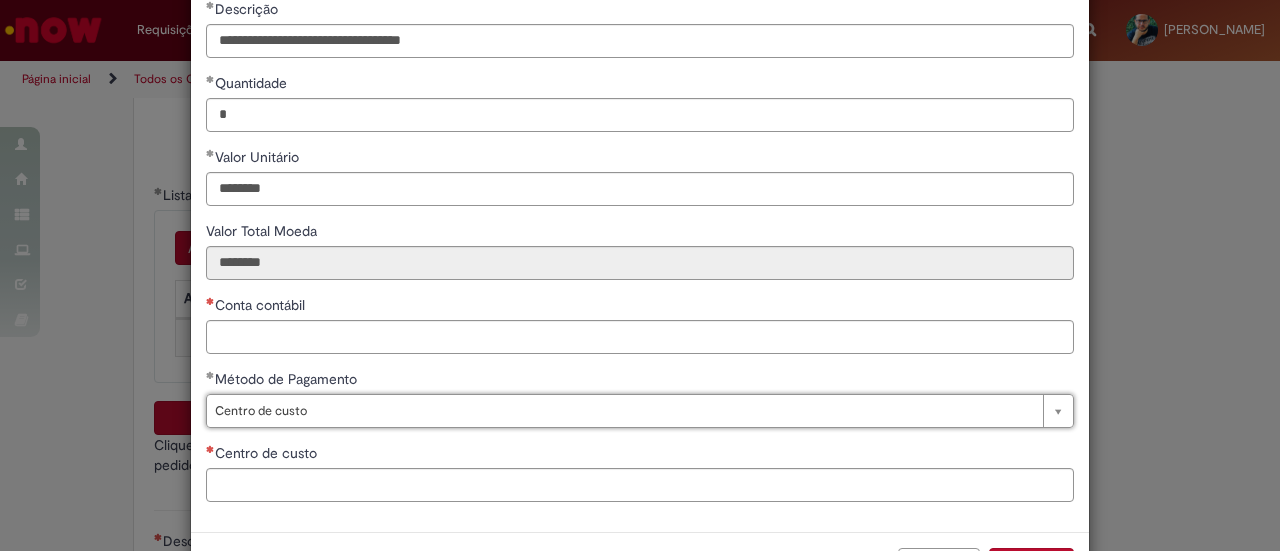 scroll, scrollTop: 252, scrollLeft: 0, axis: vertical 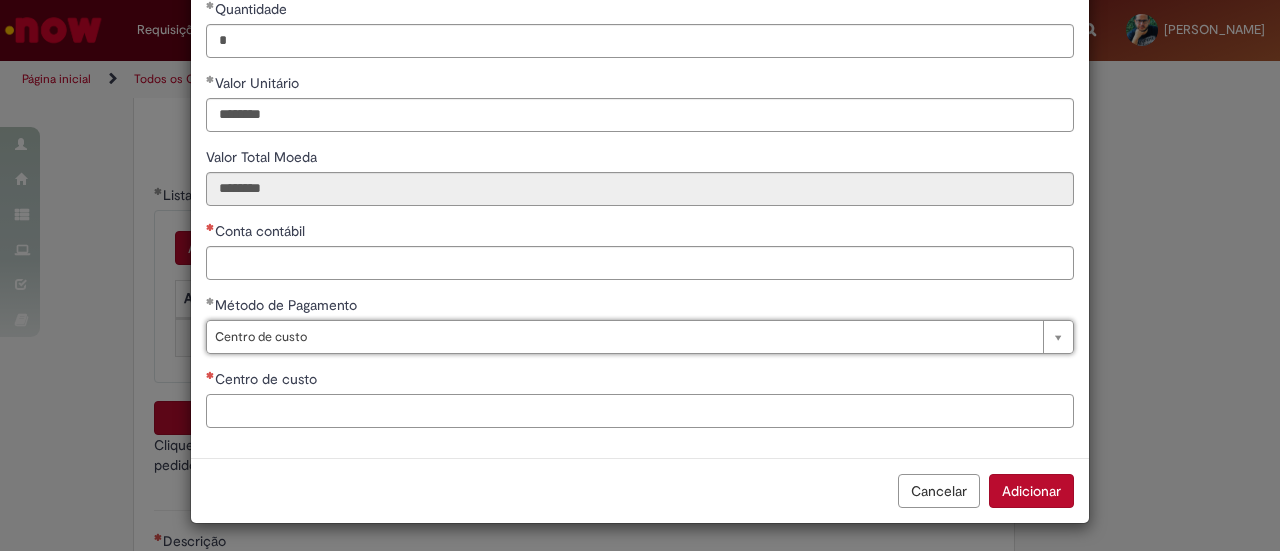 click on "Centro de custo" at bounding box center (640, 411) 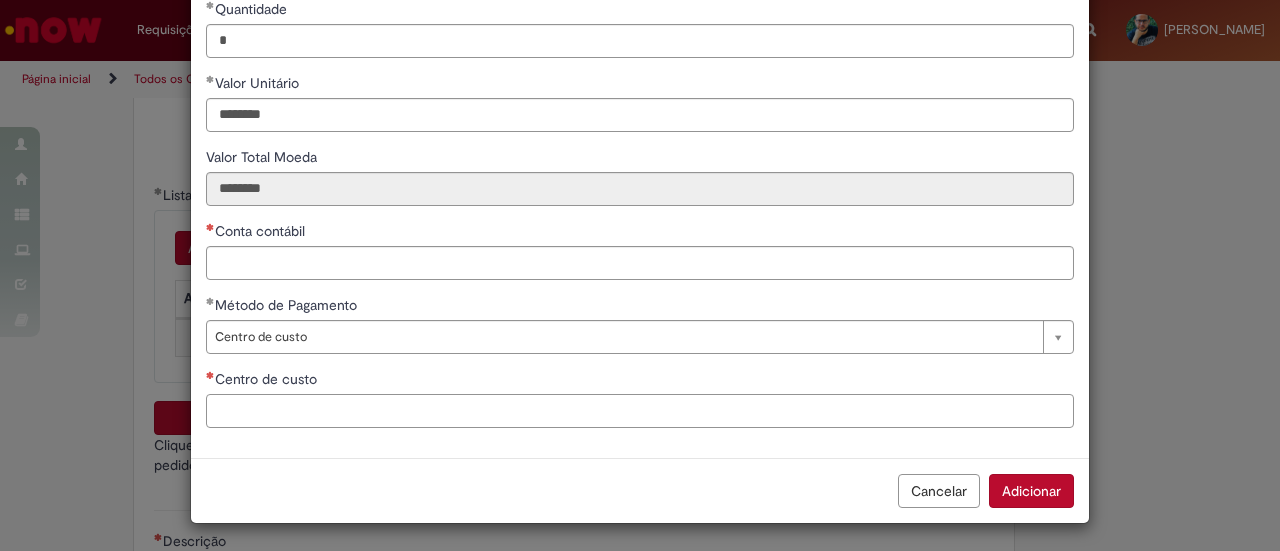 click on "Centro de custo" at bounding box center (640, 411) 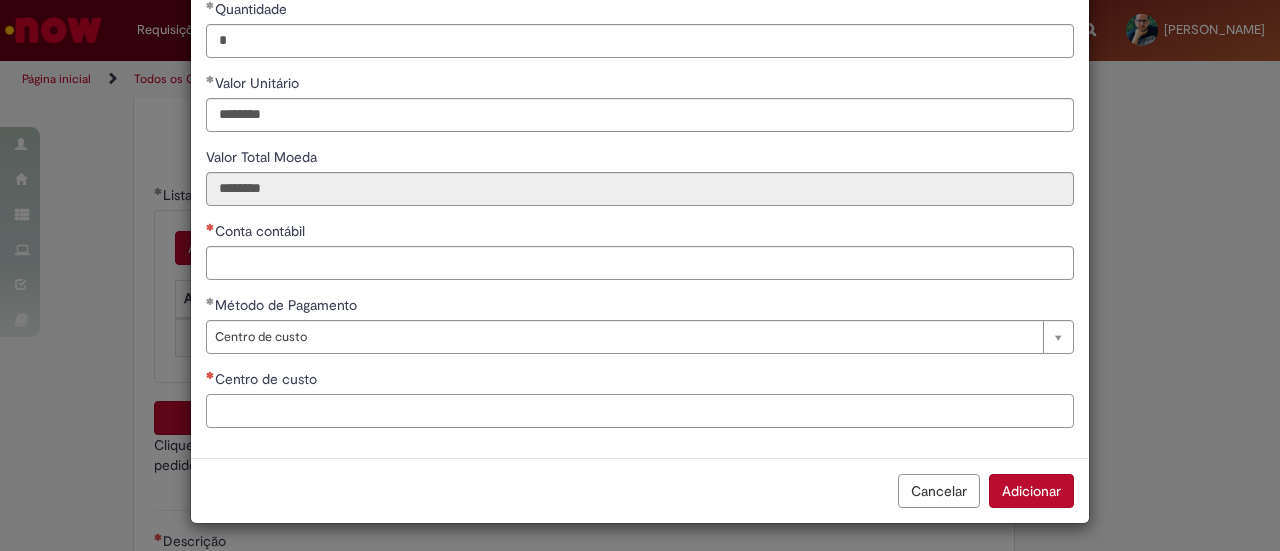 paste on "**********" 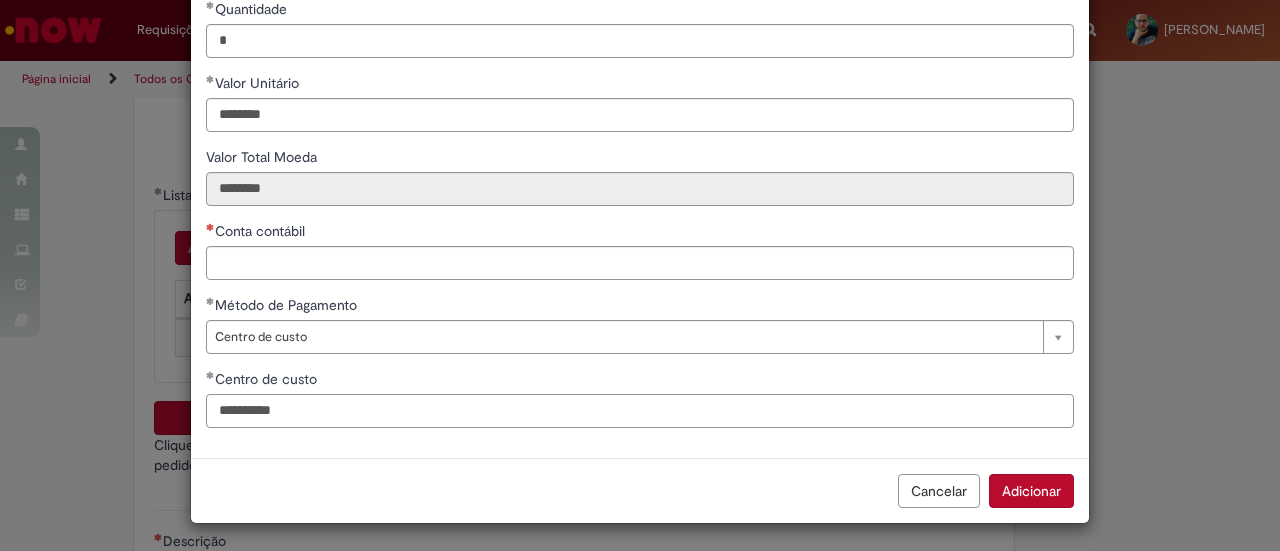 type on "**********" 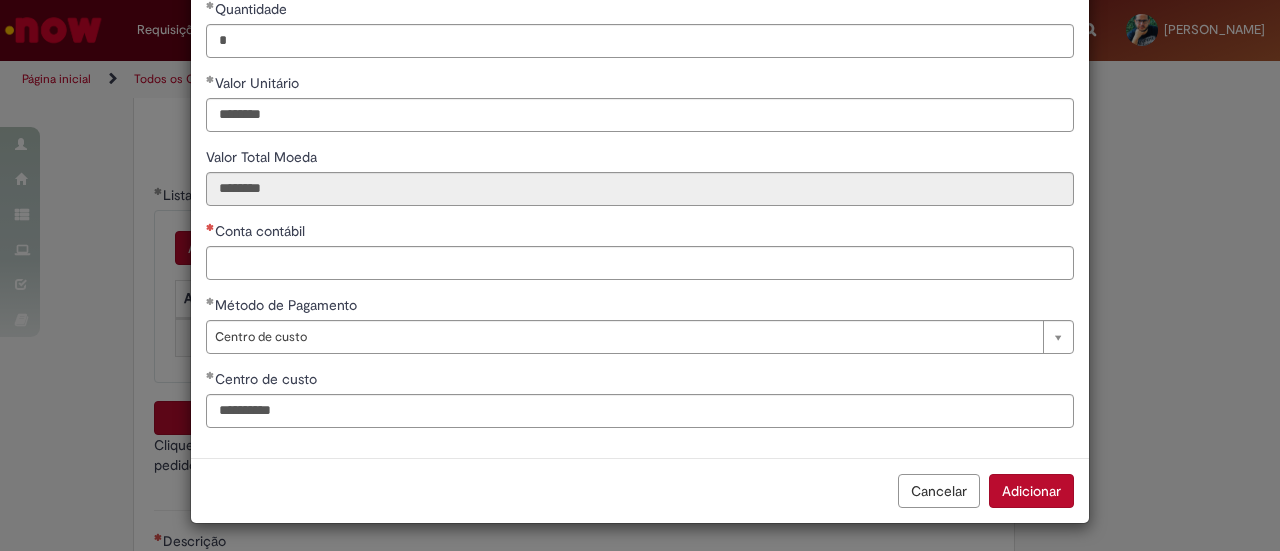 click on "Conta contábil" at bounding box center [640, 233] 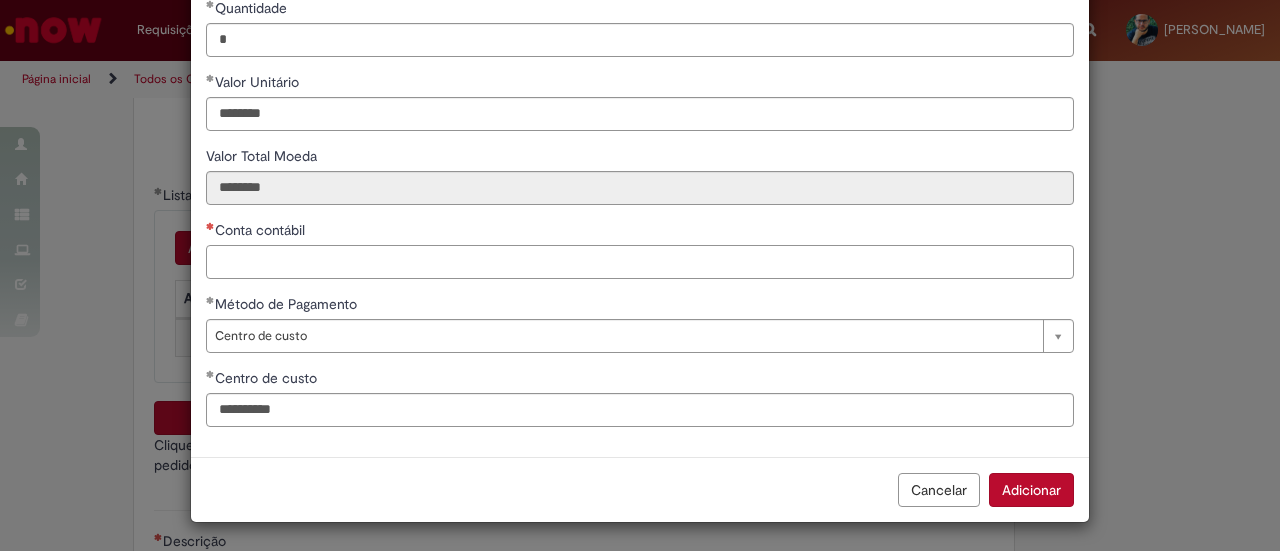 scroll, scrollTop: 252, scrollLeft: 0, axis: vertical 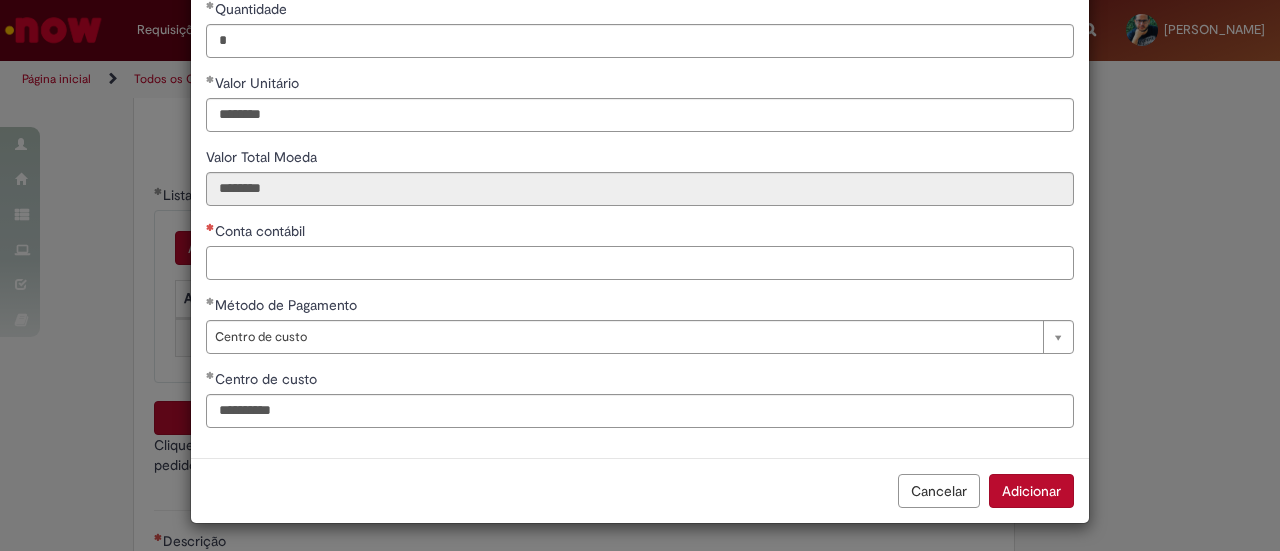 click on "Conta contábil" at bounding box center [640, 263] 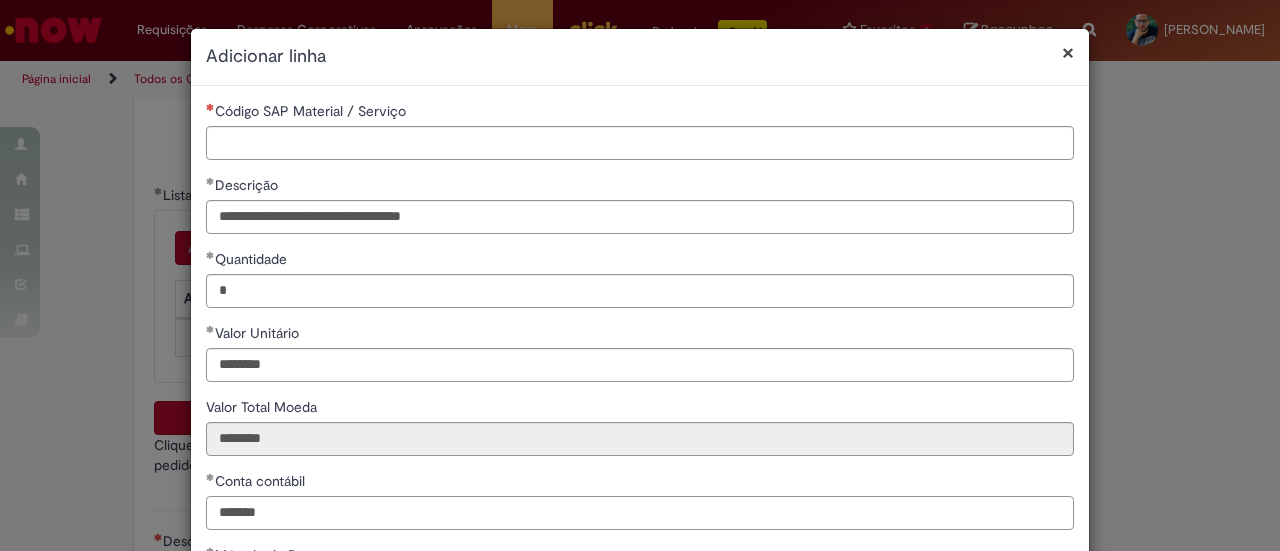 scroll, scrollTop: 0, scrollLeft: 0, axis: both 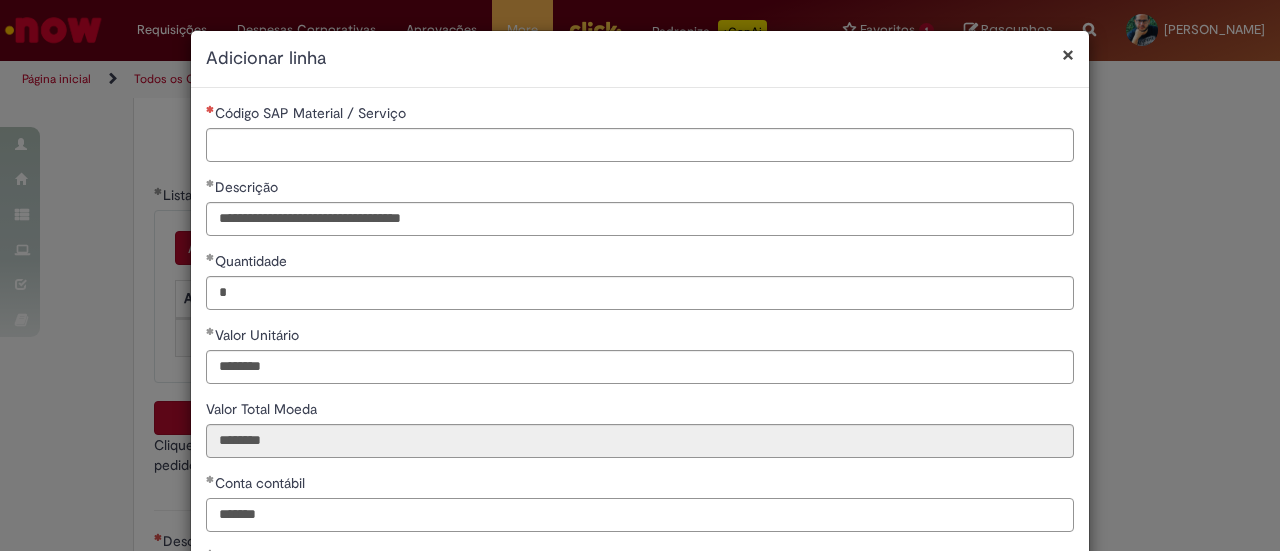 type on "*******" 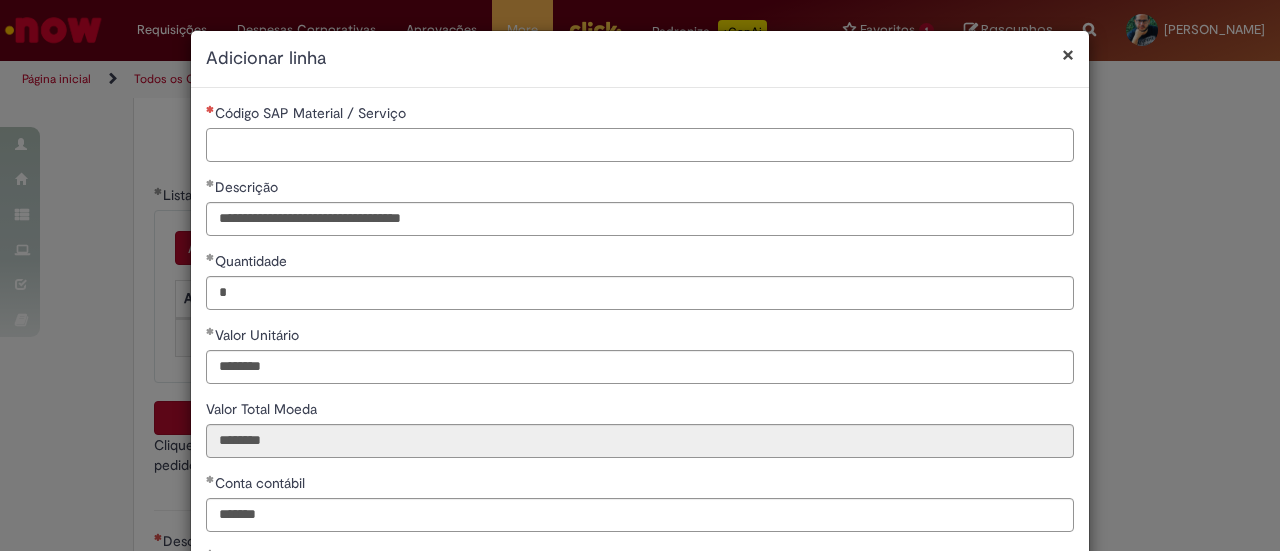 click on "Código SAP Material / Serviço" at bounding box center (640, 145) 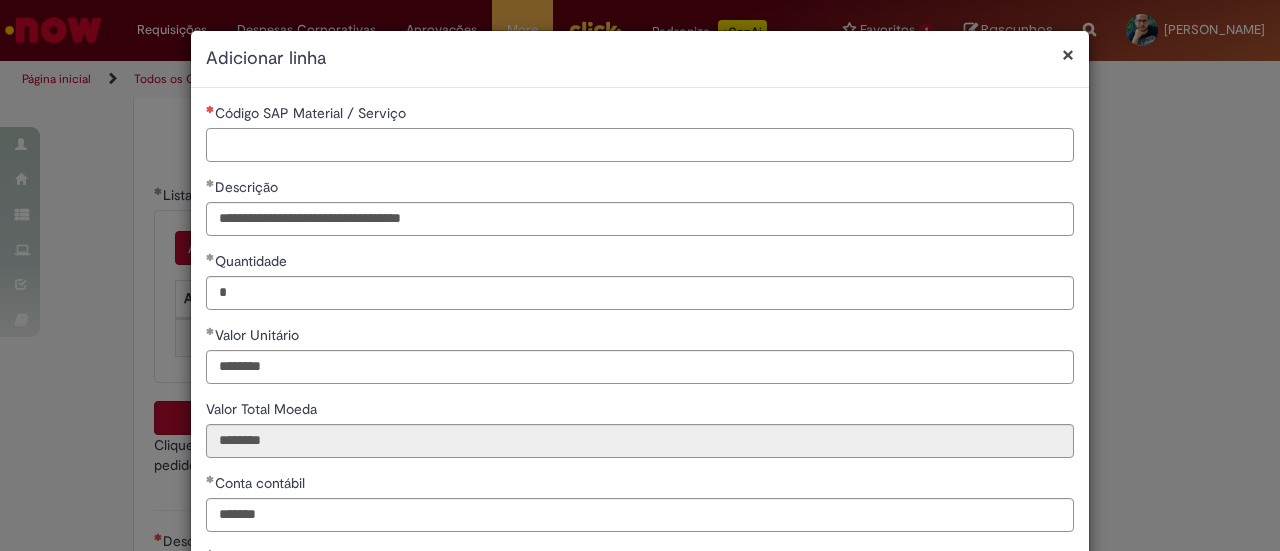 paste on "*******" 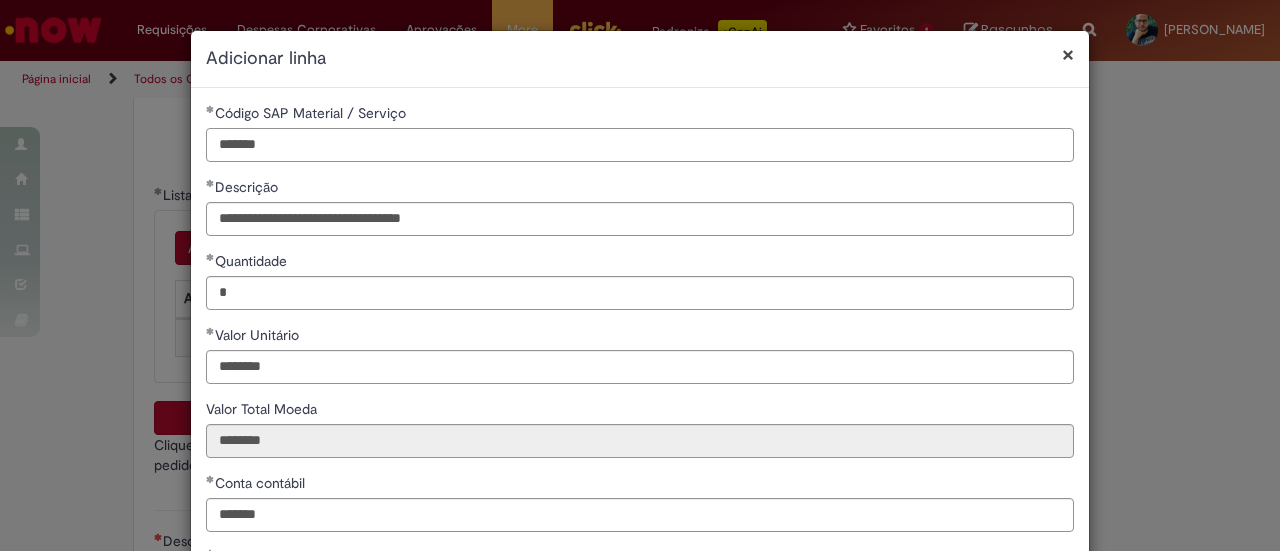 scroll, scrollTop: 252, scrollLeft: 0, axis: vertical 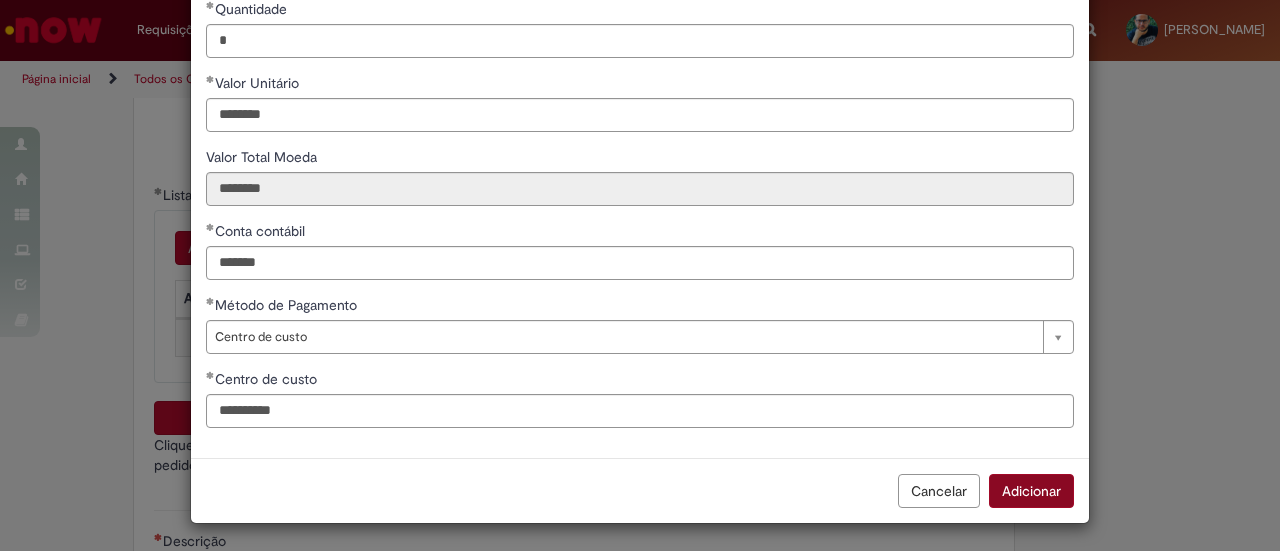 type on "*******" 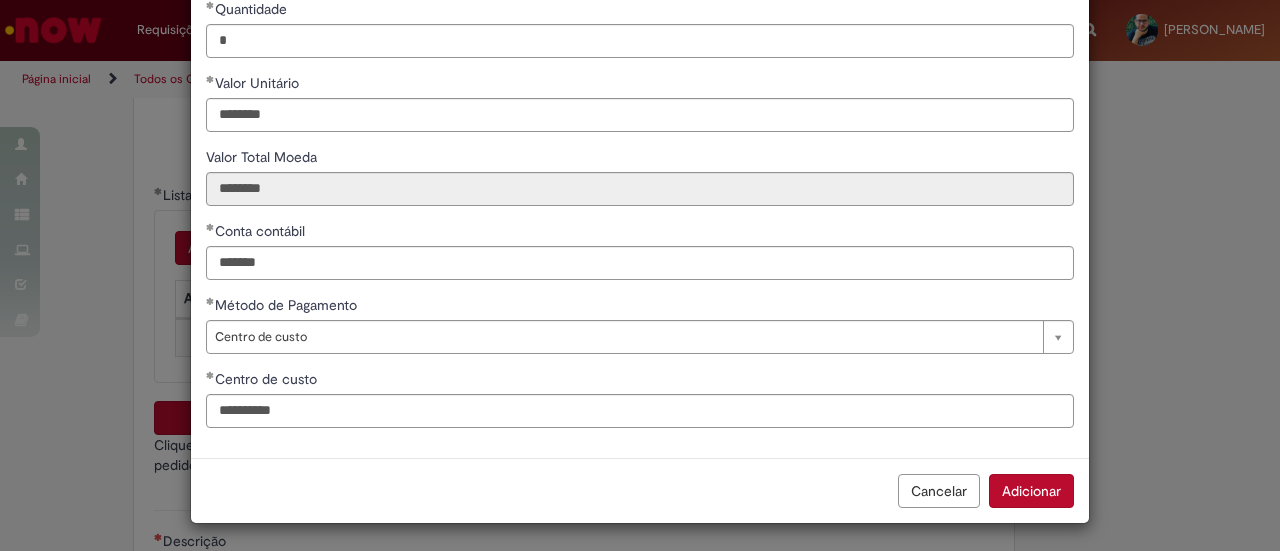 click on "Adicionar" at bounding box center [1031, 491] 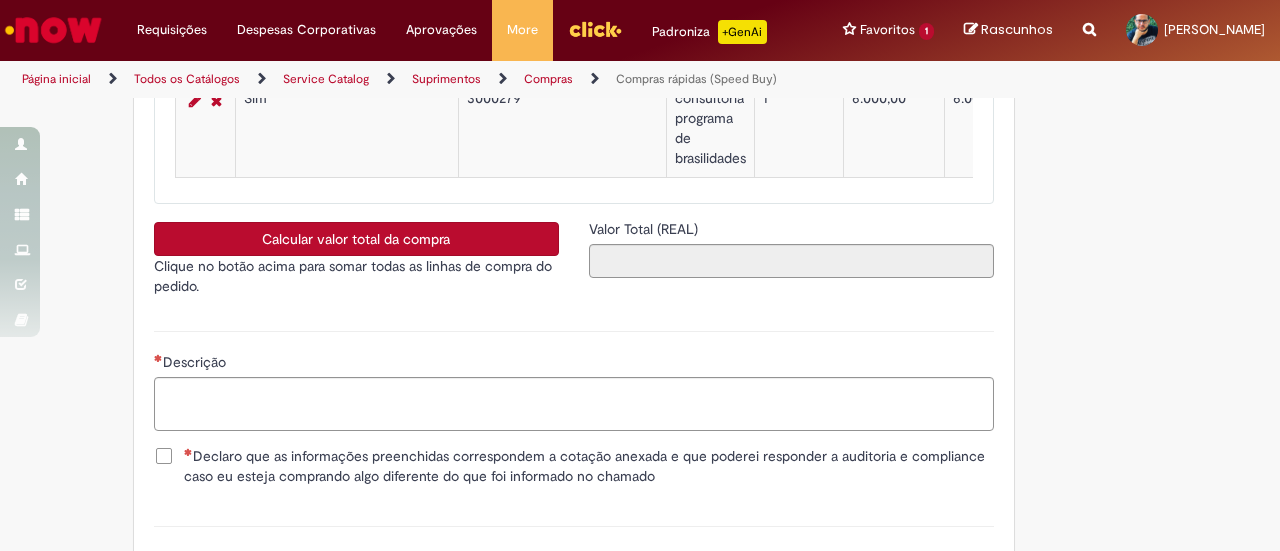 scroll, scrollTop: 3504, scrollLeft: 0, axis: vertical 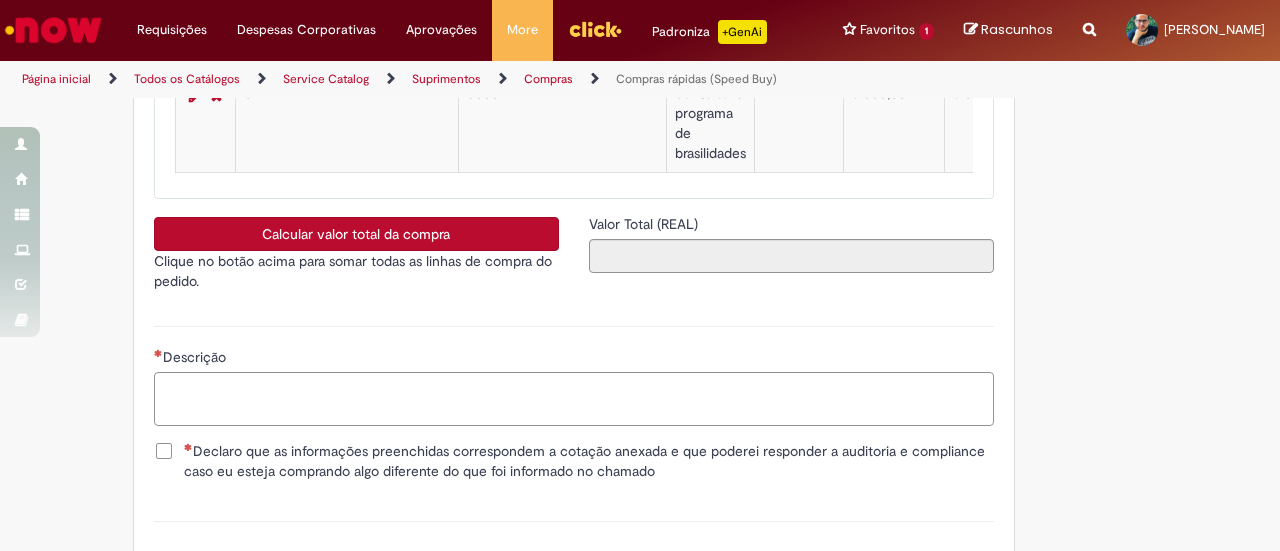 click on "Descrição" at bounding box center (574, 398) 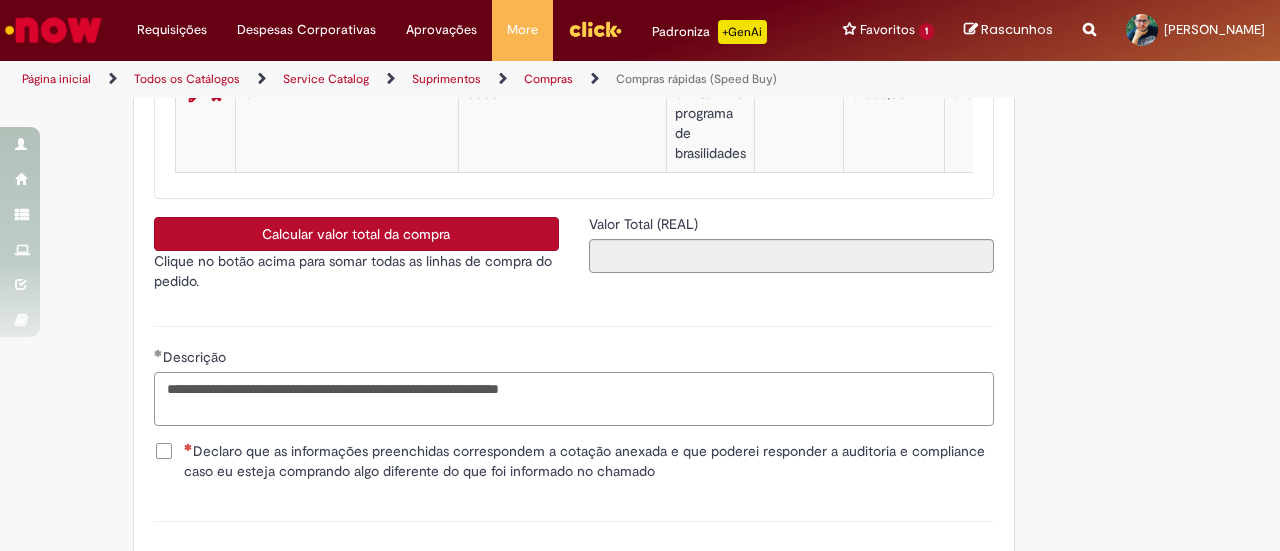type on "**********" 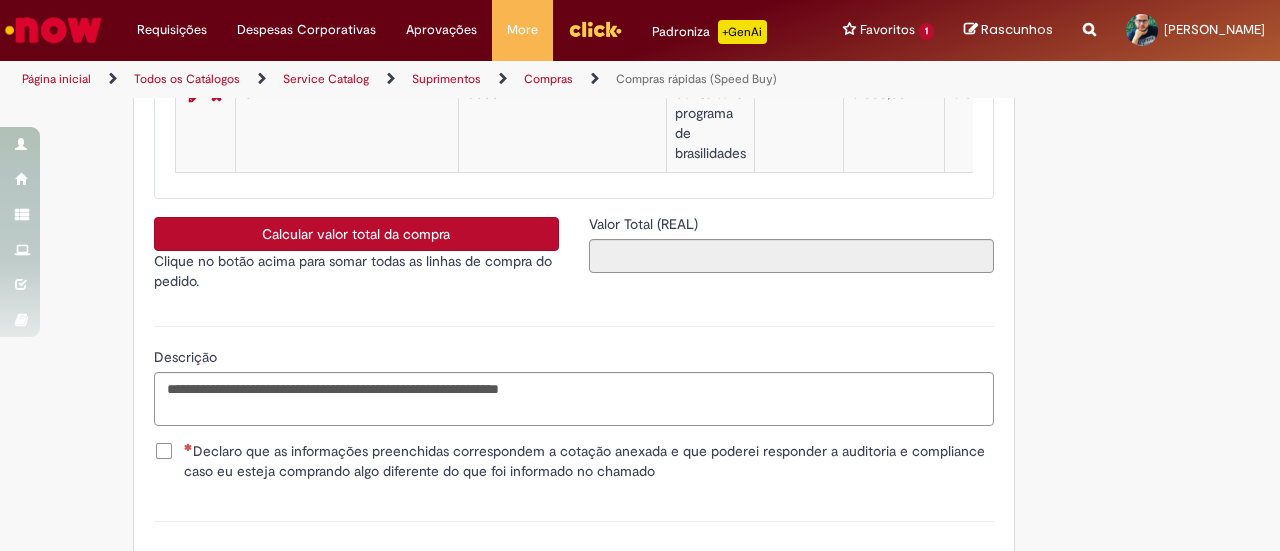 click on "Declaro que as informações preenchidas correspondem a cotação anexada e que poderei responder a auditoria e compliance caso eu esteja comprando algo diferente do que foi informado no chamado" at bounding box center (589, 461) 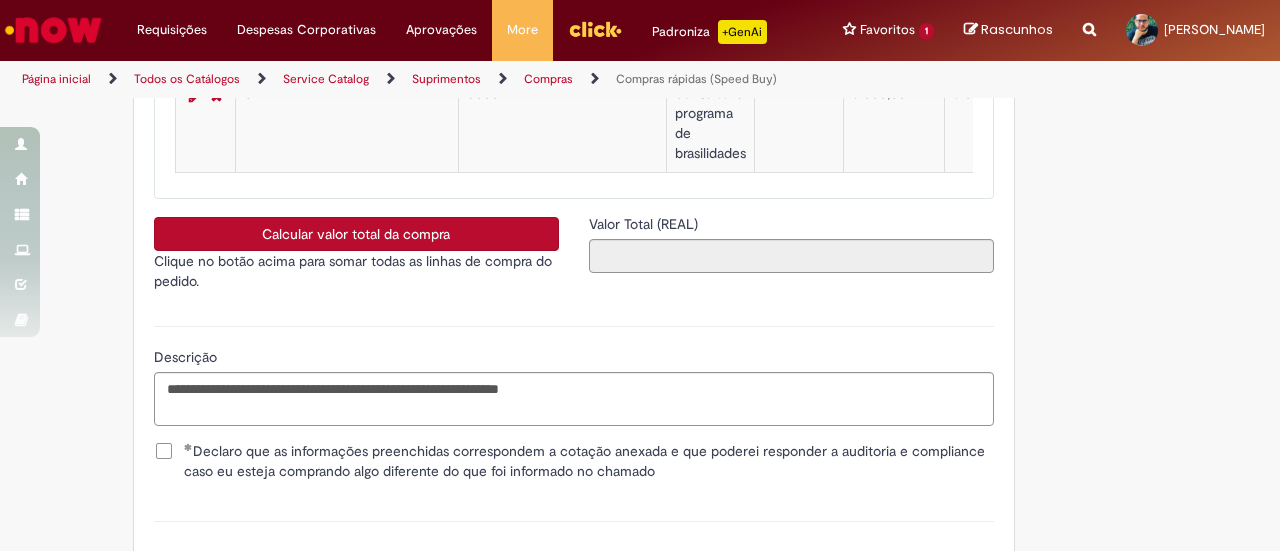 scroll, scrollTop: 3735, scrollLeft: 0, axis: vertical 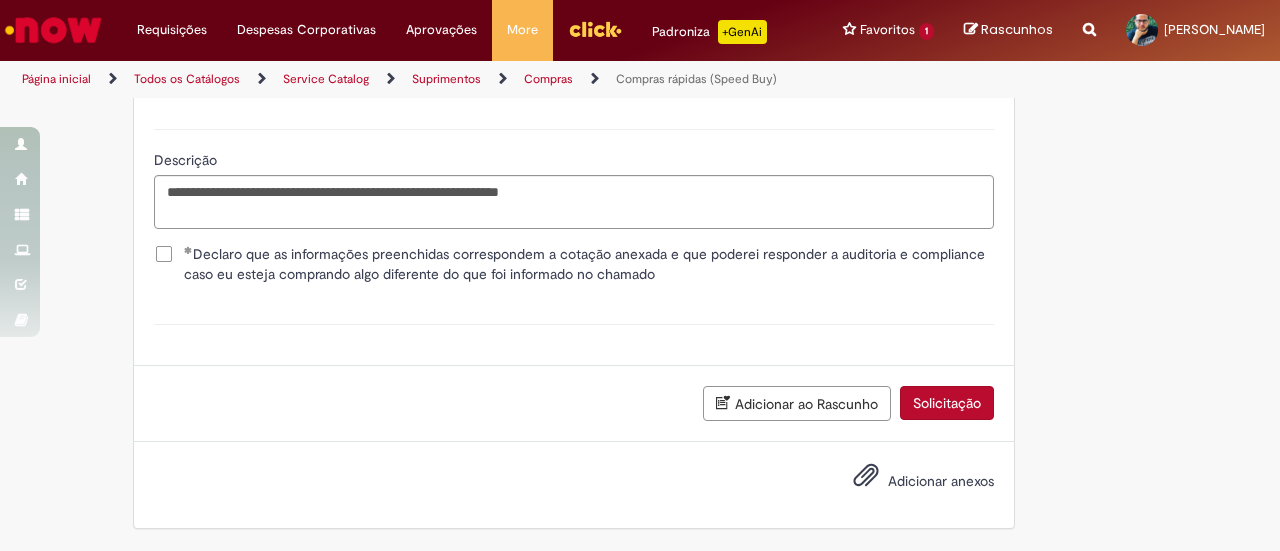 click on "Adicionar anexos" at bounding box center [941, 481] 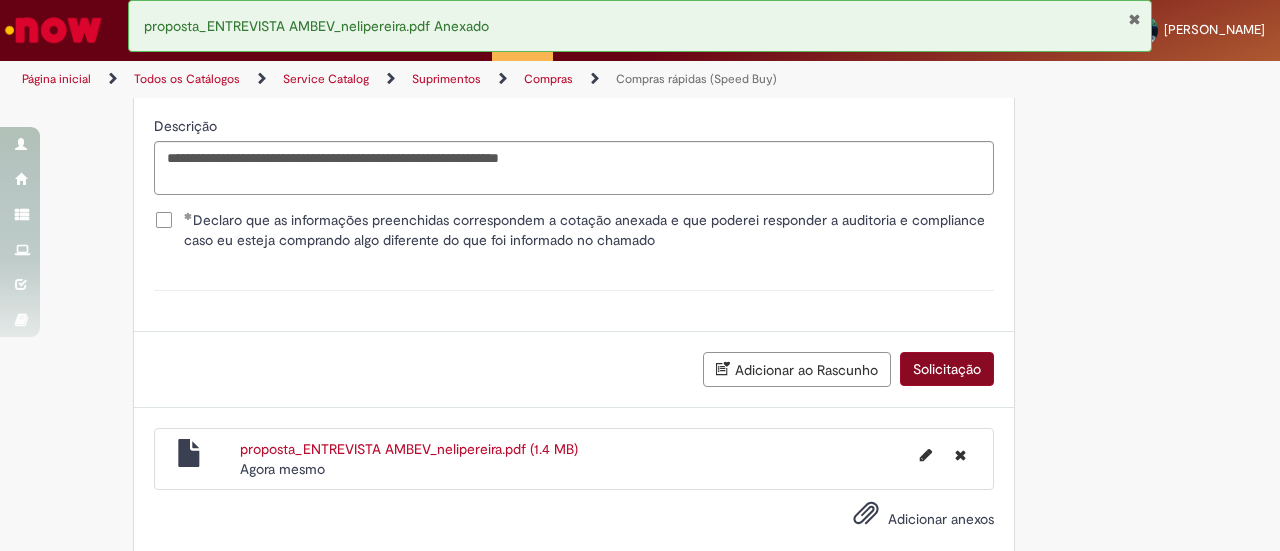scroll, scrollTop: 3806, scrollLeft: 0, axis: vertical 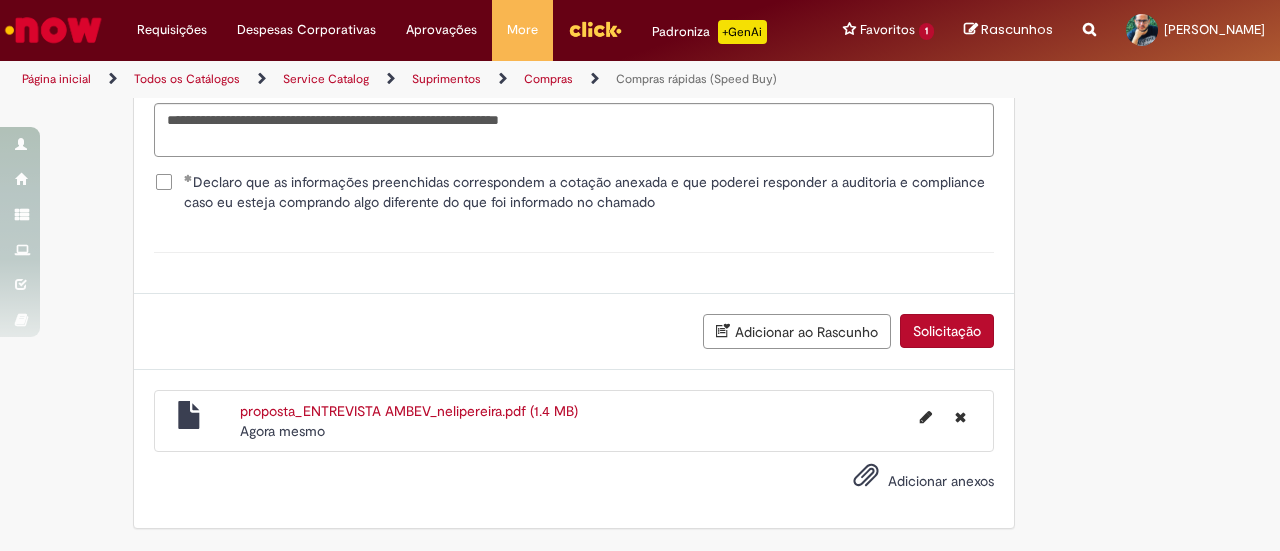 click on "Solicitação" at bounding box center [947, 331] 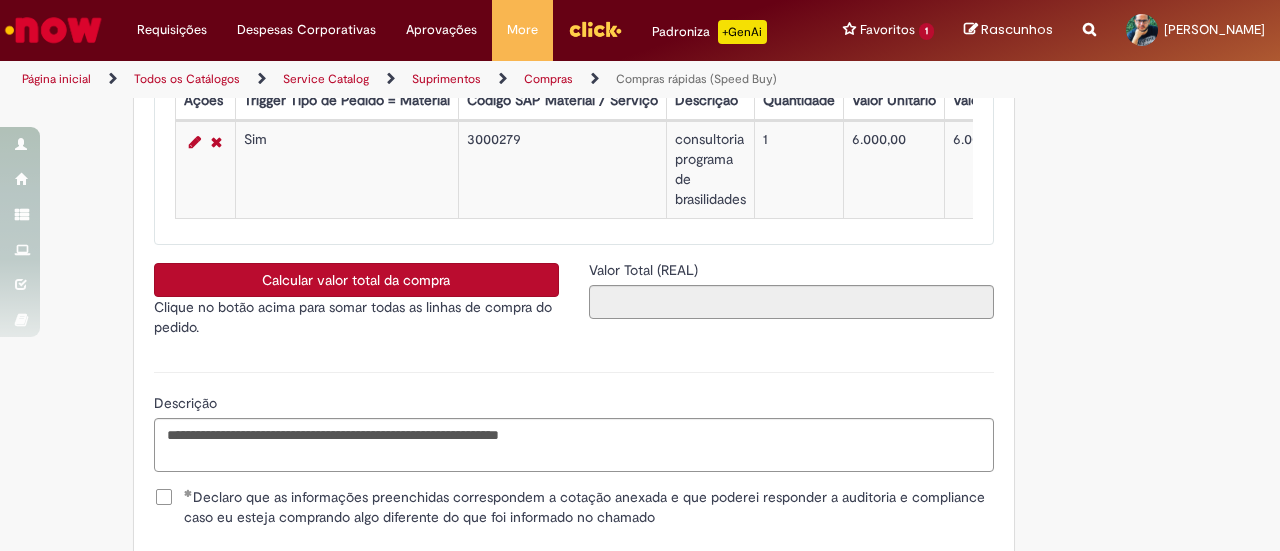 scroll, scrollTop: 3464, scrollLeft: 0, axis: vertical 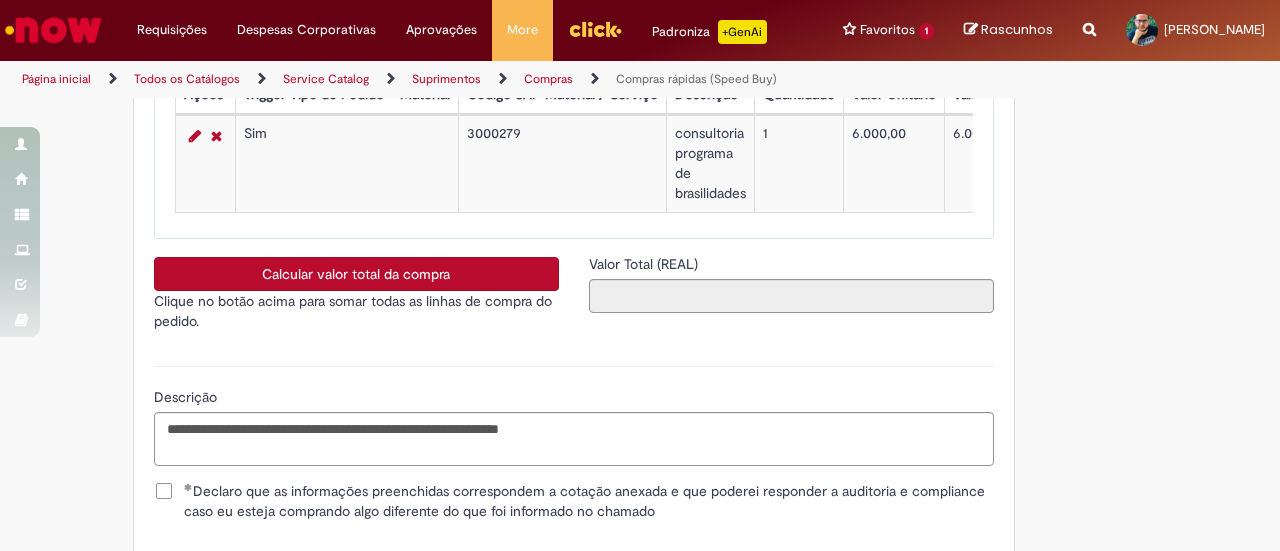 click on "Calcular valor total da compra" at bounding box center [356, 274] 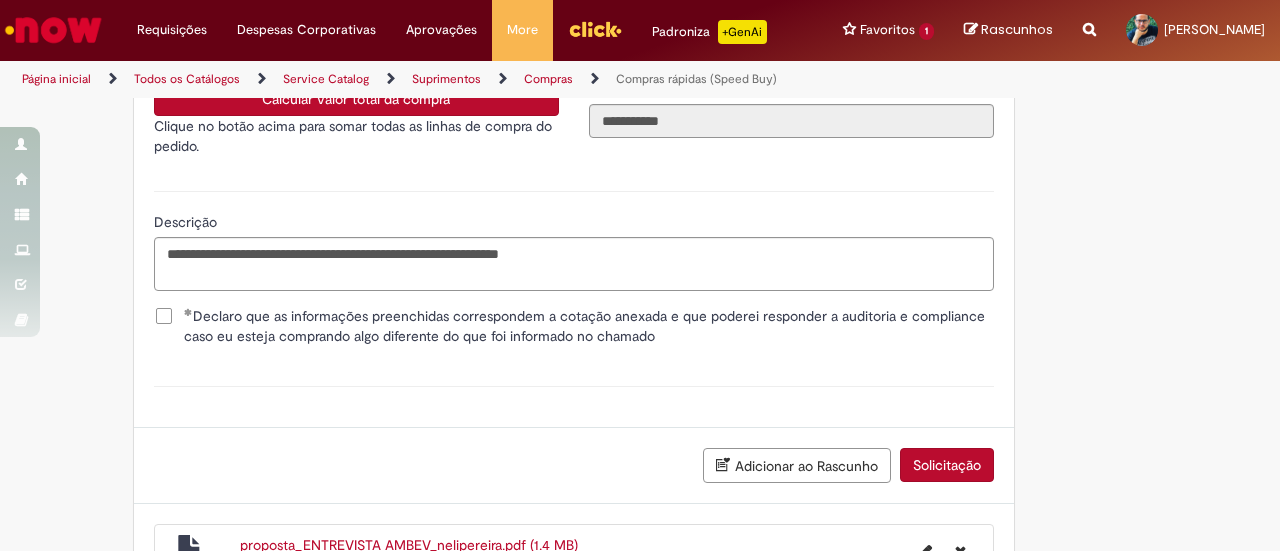 scroll, scrollTop: 3806, scrollLeft: 0, axis: vertical 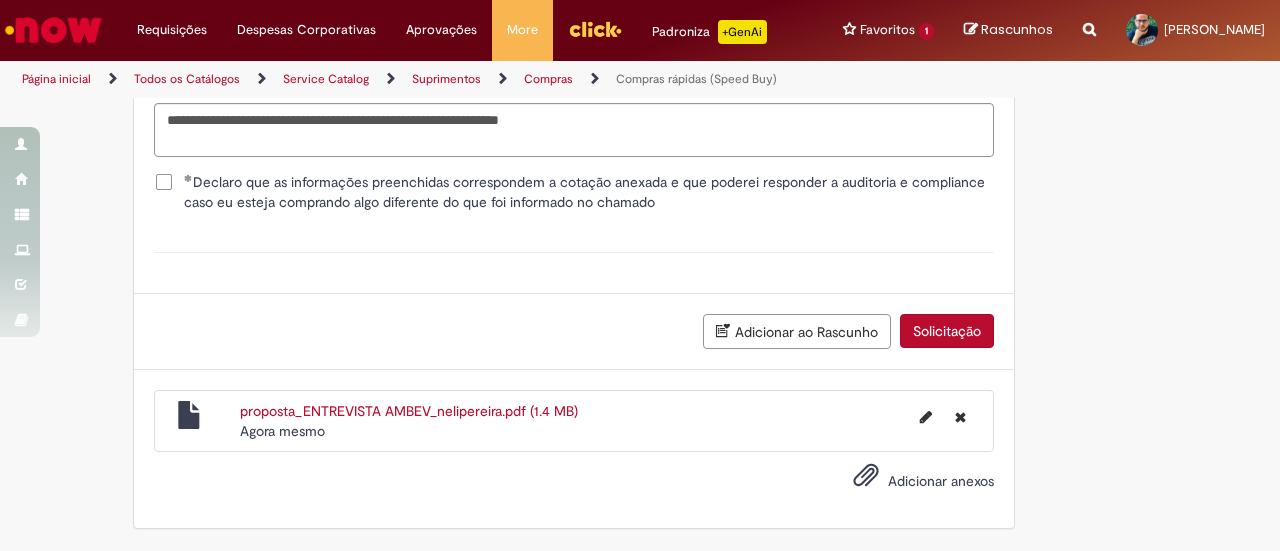 click on "Adicionar ao Rascunho        Solicitação" at bounding box center [574, 332] 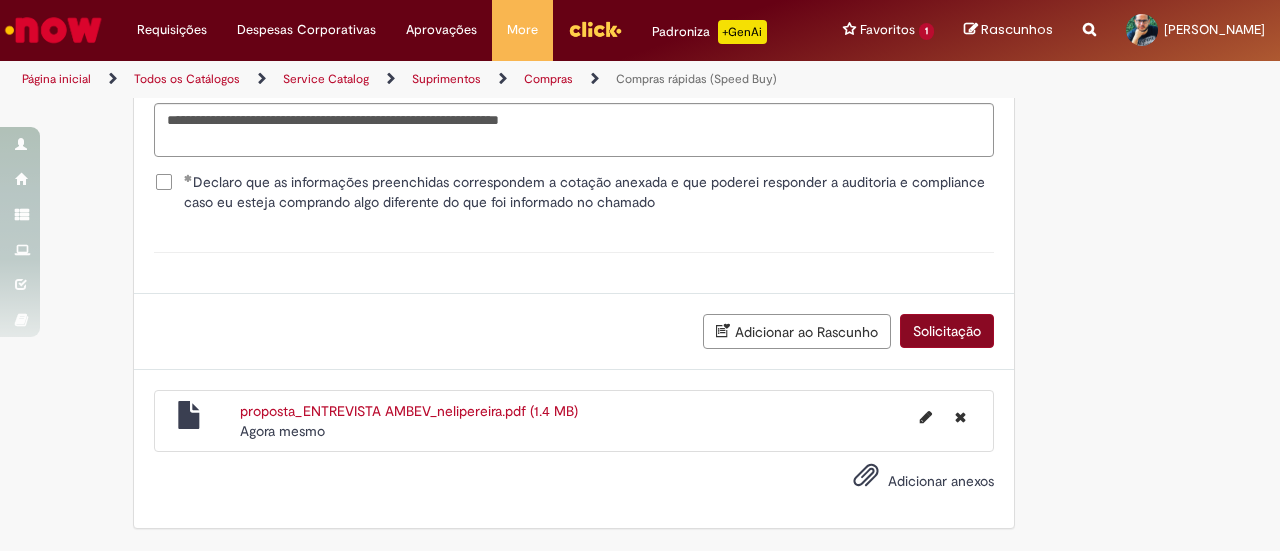 scroll, scrollTop: 2328, scrollLeft: 0, axis: vertical 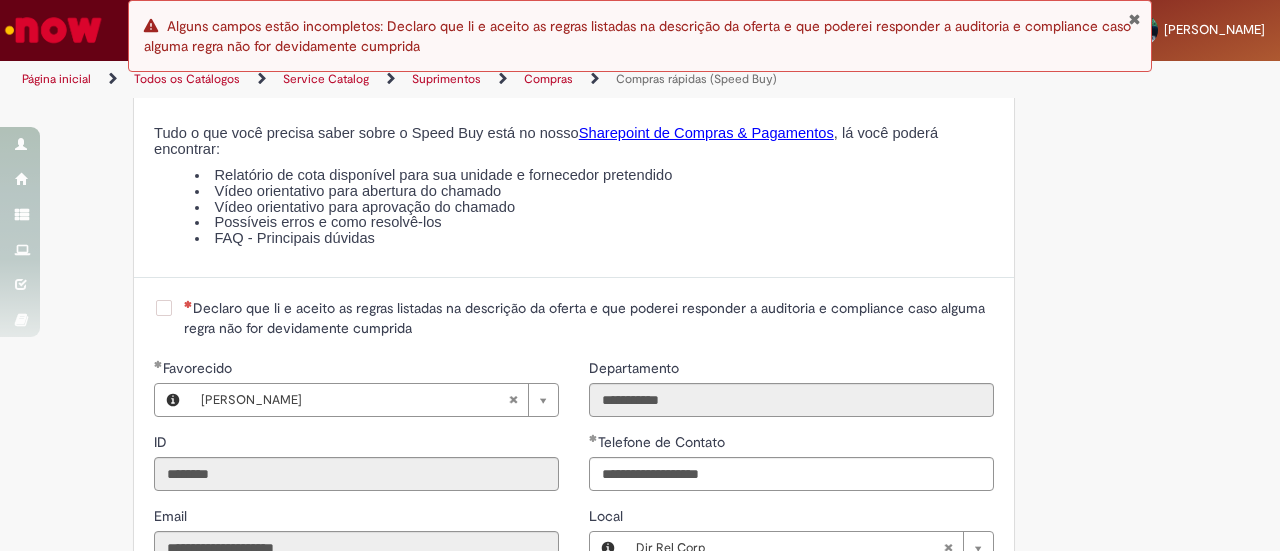 click on "Declaro que li e aceito as regras listadas na descrição da oferta e que poderei responder a auditoria e compliance caso alguma regra não for devidamente cumprida" at bounding box center (589, 318) 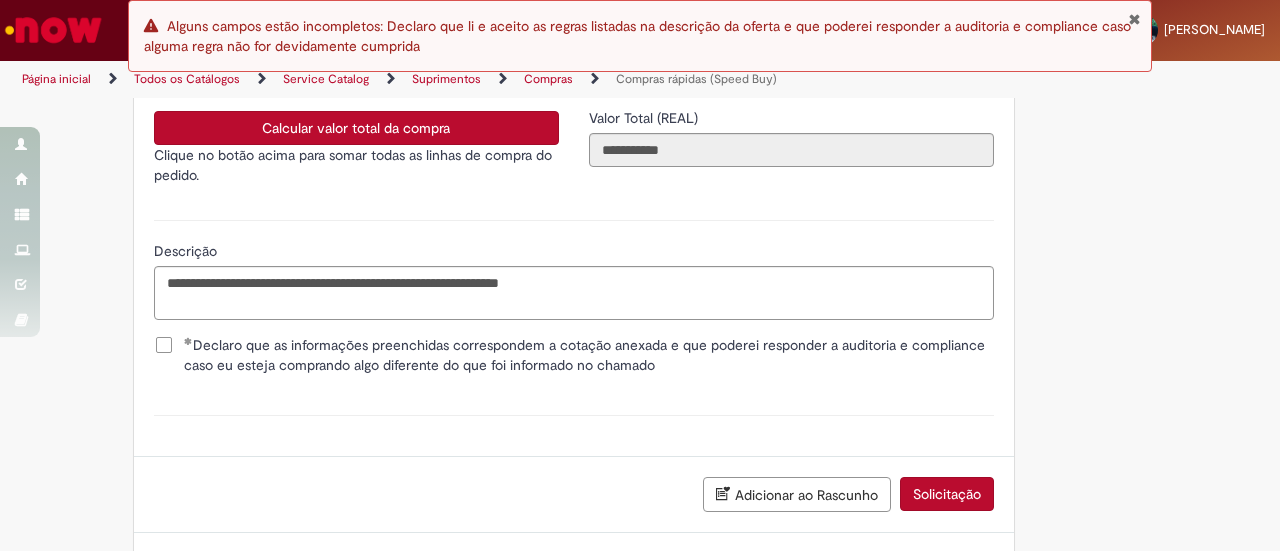 scroll, scrollTop: 3752, scrollLeft: 0, axis: vertical 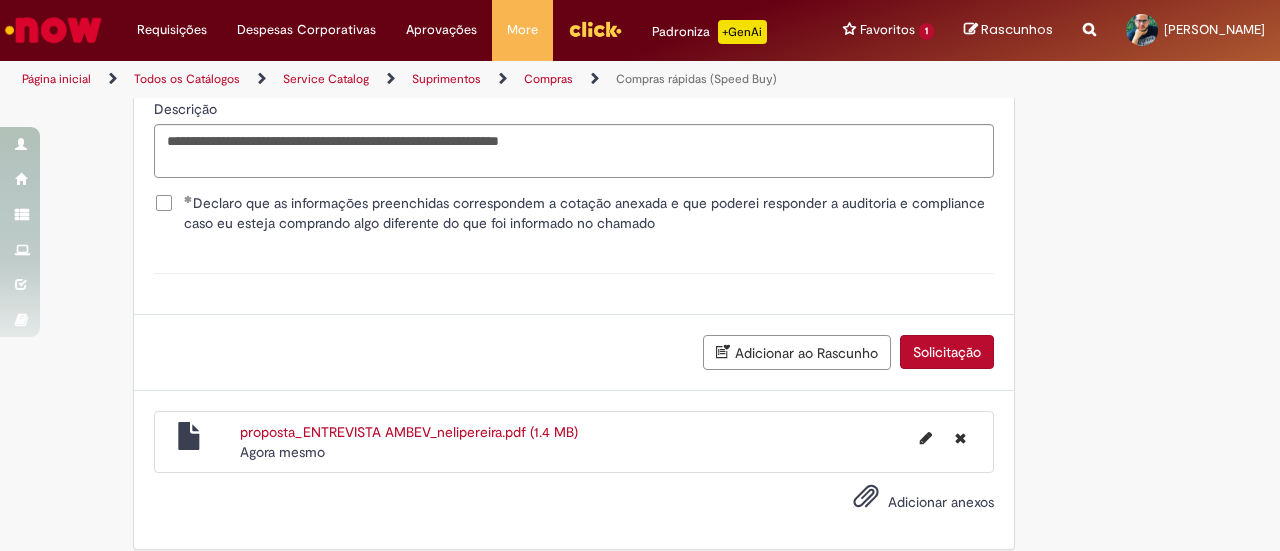 click on "Solicitação" at bounding box center (947, 352) 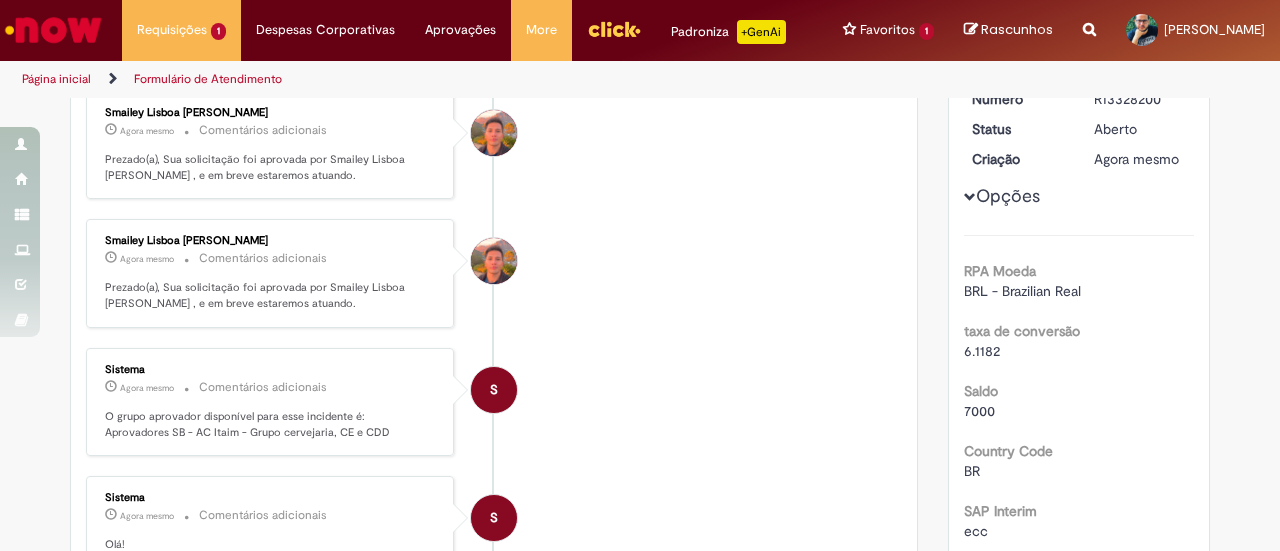 scroll, scrollTop: 0, scrollLeft: 0, axis: both 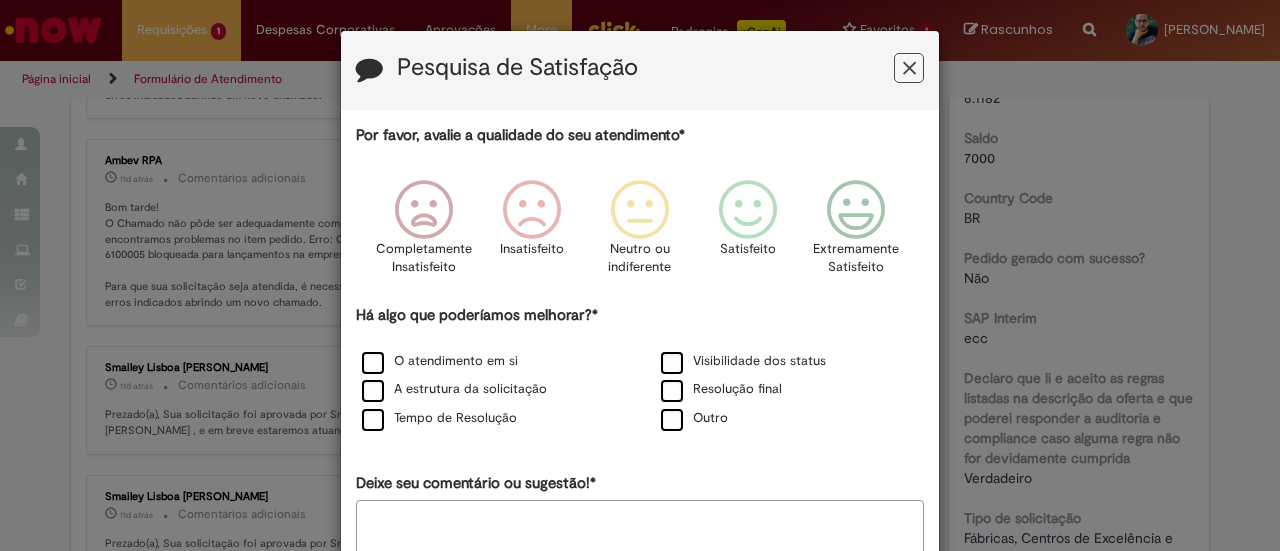 click at bounding box center [909, 68] 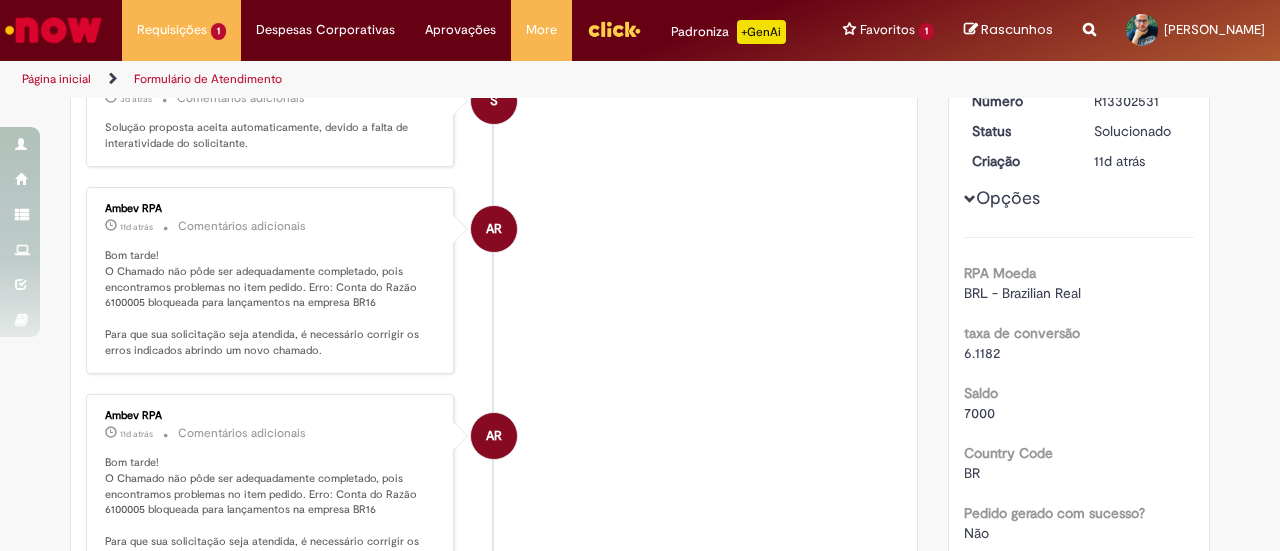 scroll, scrollTop: 258, scrollLeft: 0, axis: vertical 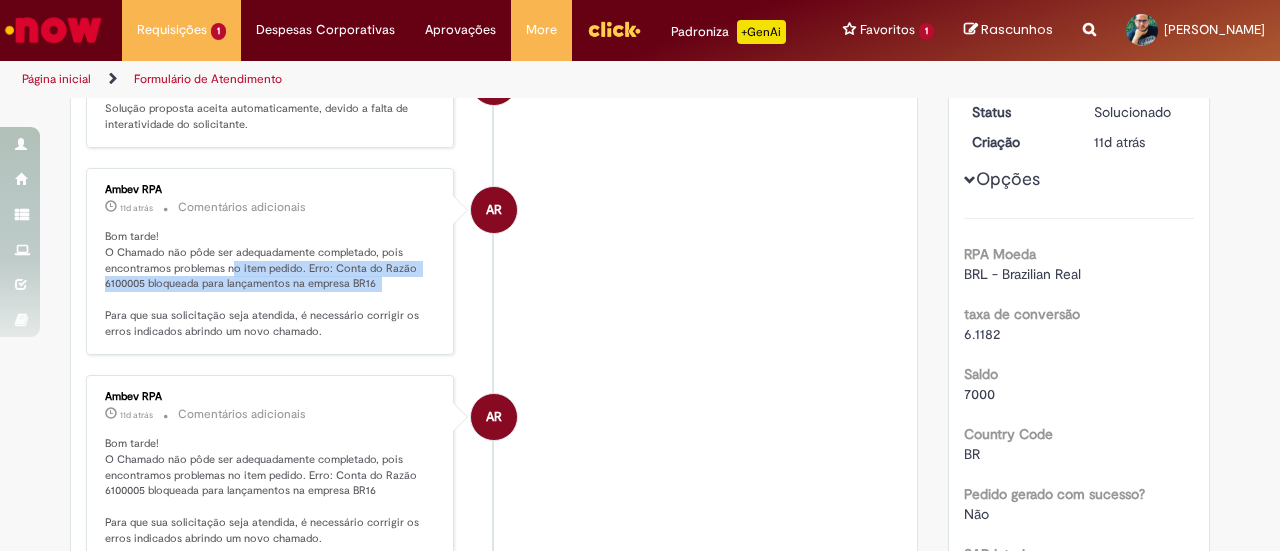 drag, startPoint x: 338, startPoint y: 313, endPoint x: 222, endPoint y: 281, distance: 120.33287 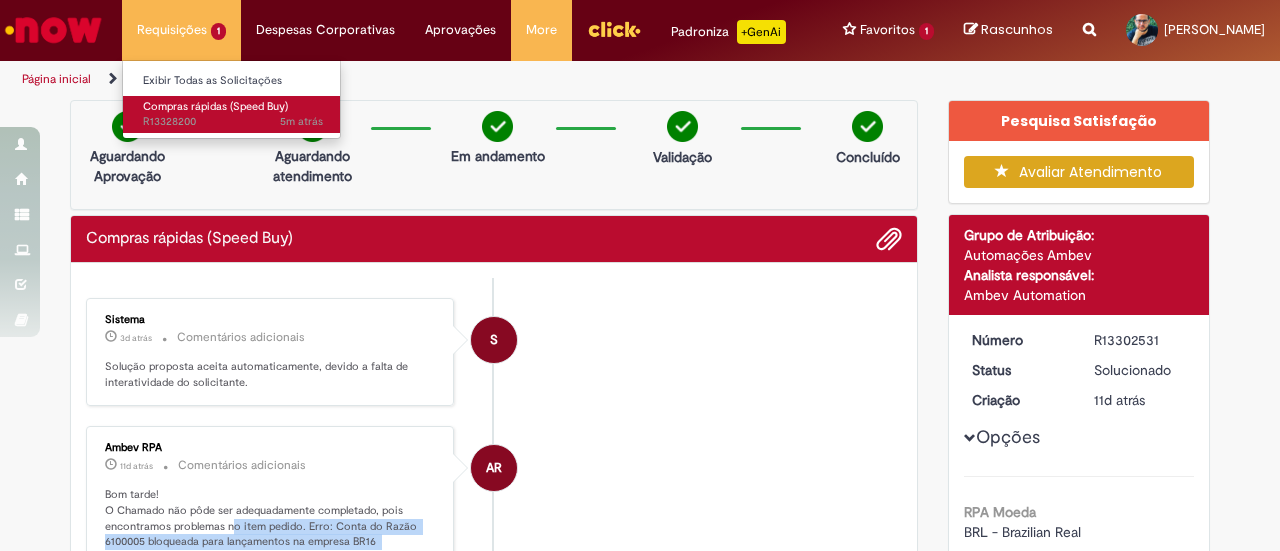 click on "Compras rápidas (Speed Buy)" at bounding box center [215, 106] 